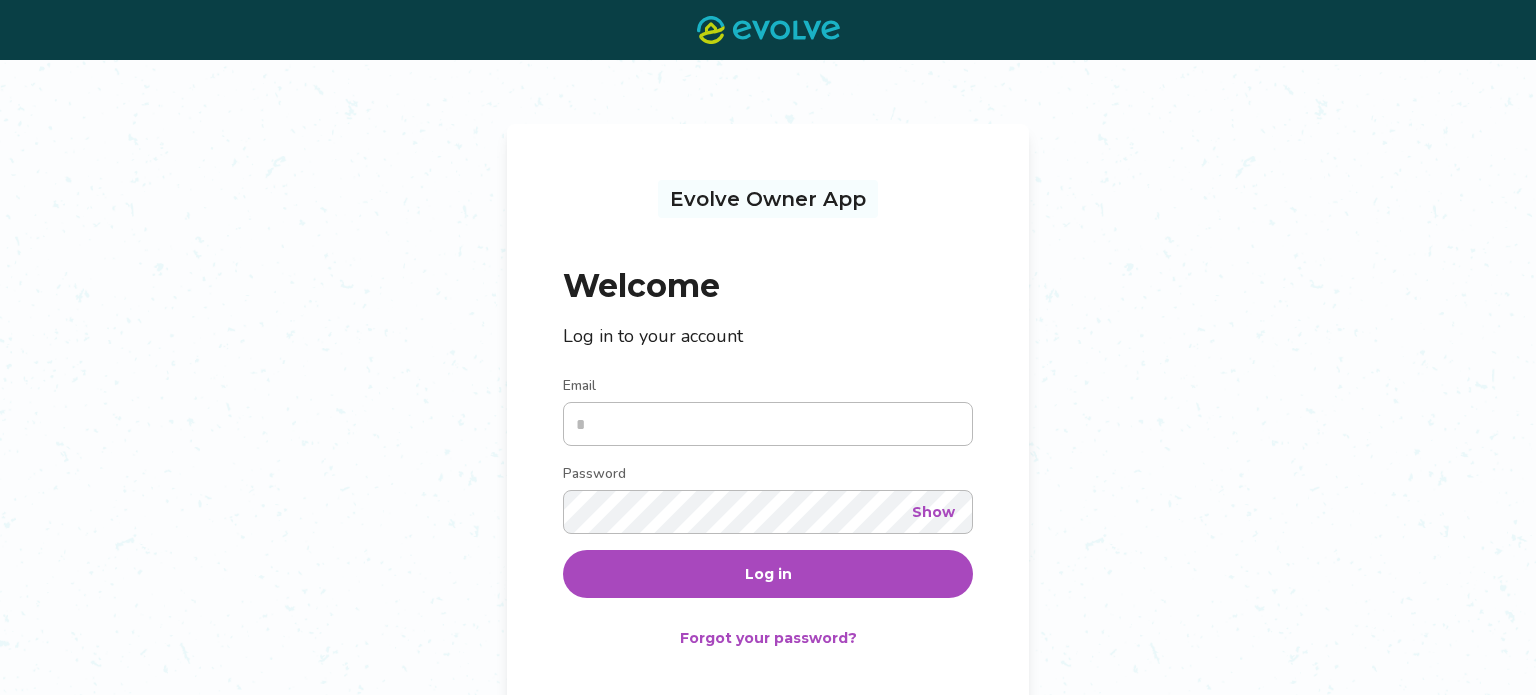 scroll, scrollTop: 0, scrollLeft: 0, axis: both 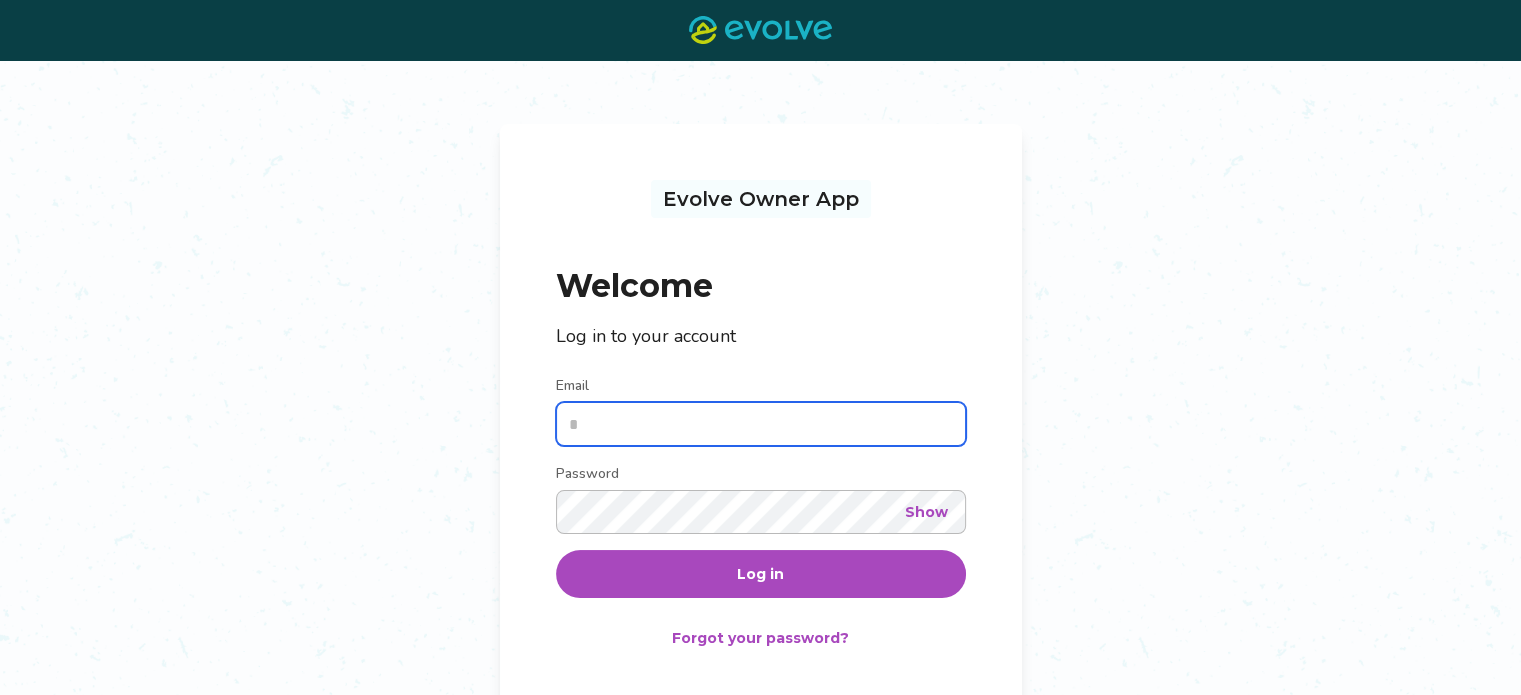 type on "**********" 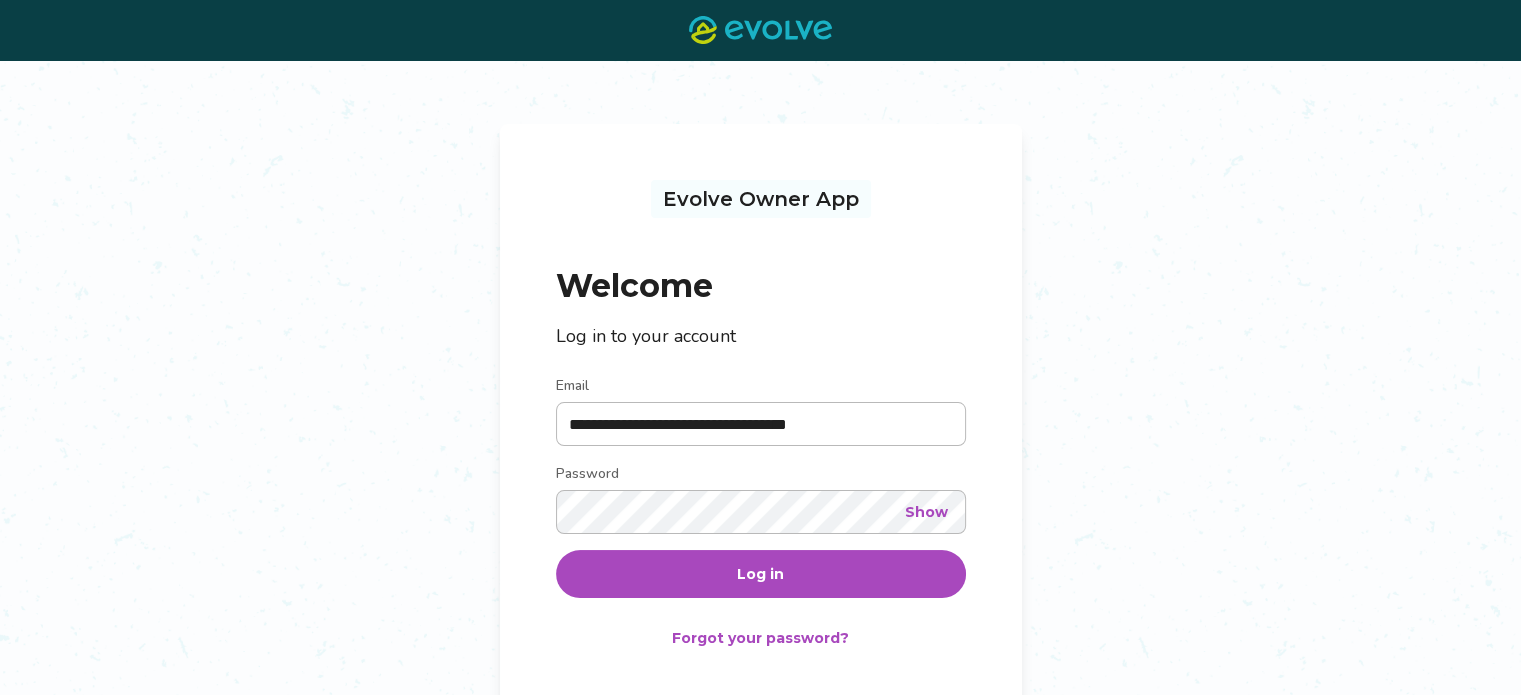 click on "Log in" at bounding box center [760, 574] 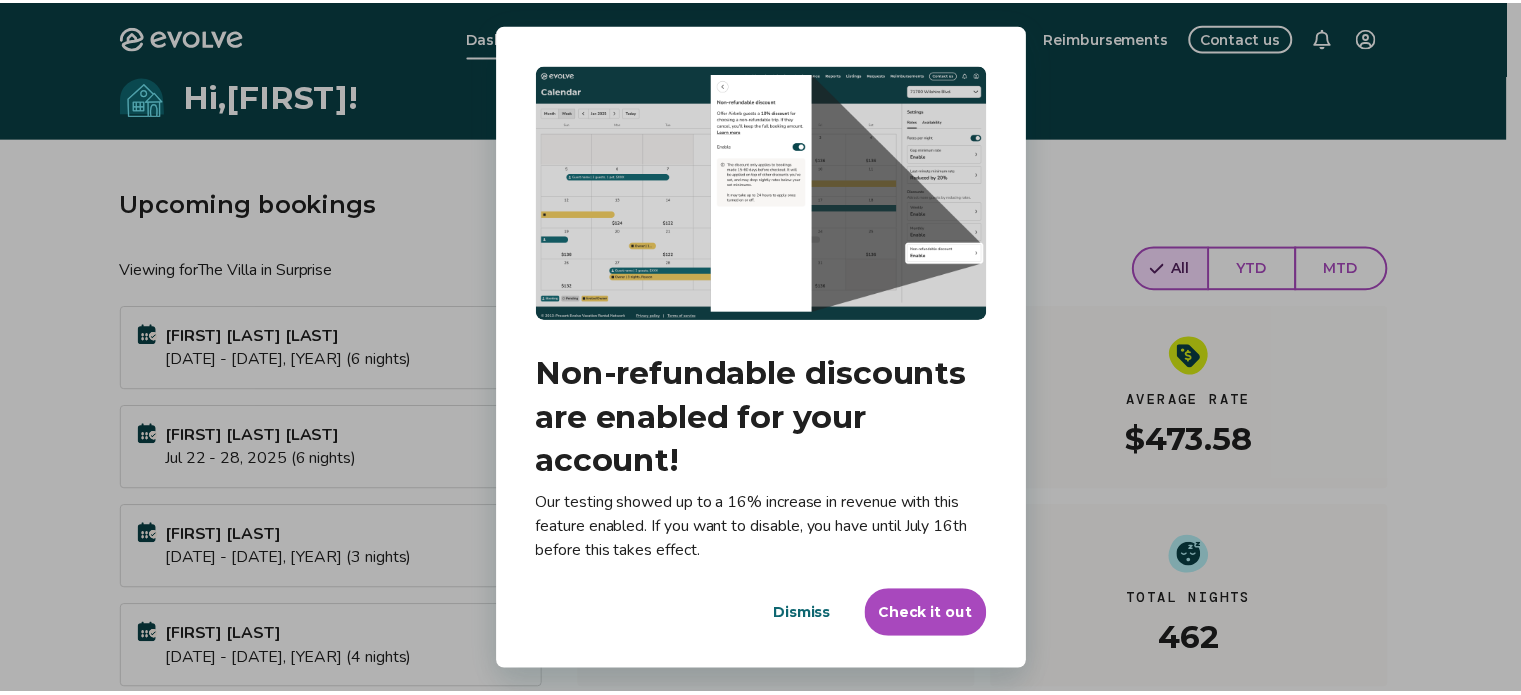 scroll, scrollTop: 4, scrollLeft: 0, axis: vertical 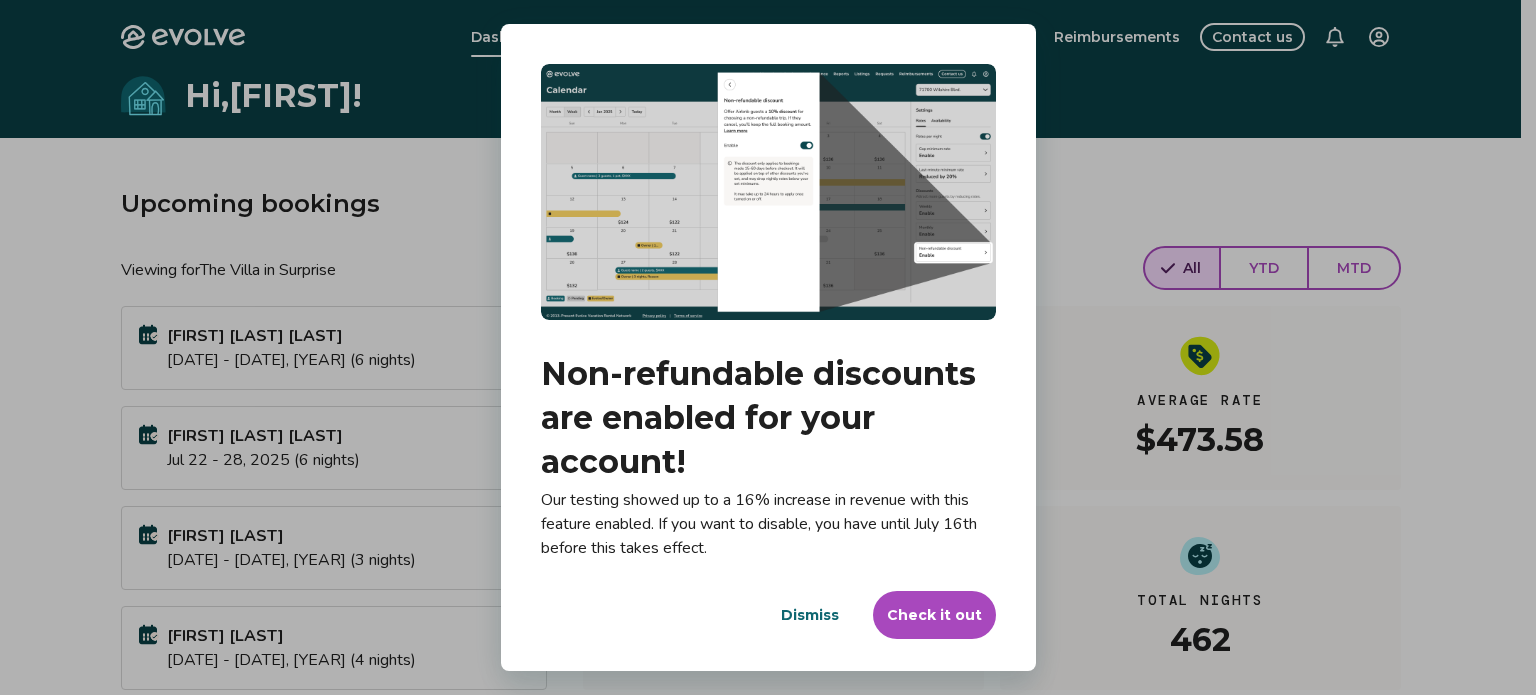 click on "Check it out" at bounding box center (934, 615) 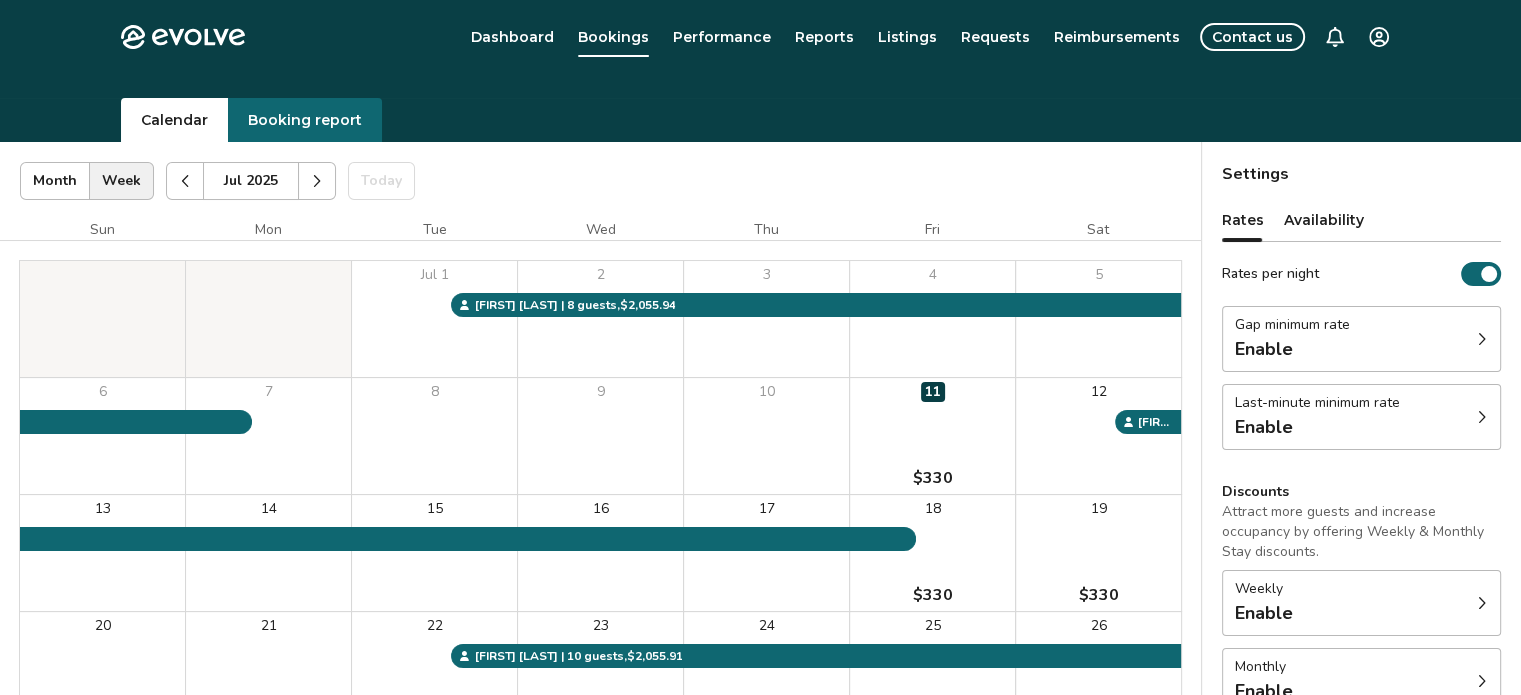 scroll, scrollTop: 0, scrollLeft: 0, axis: both 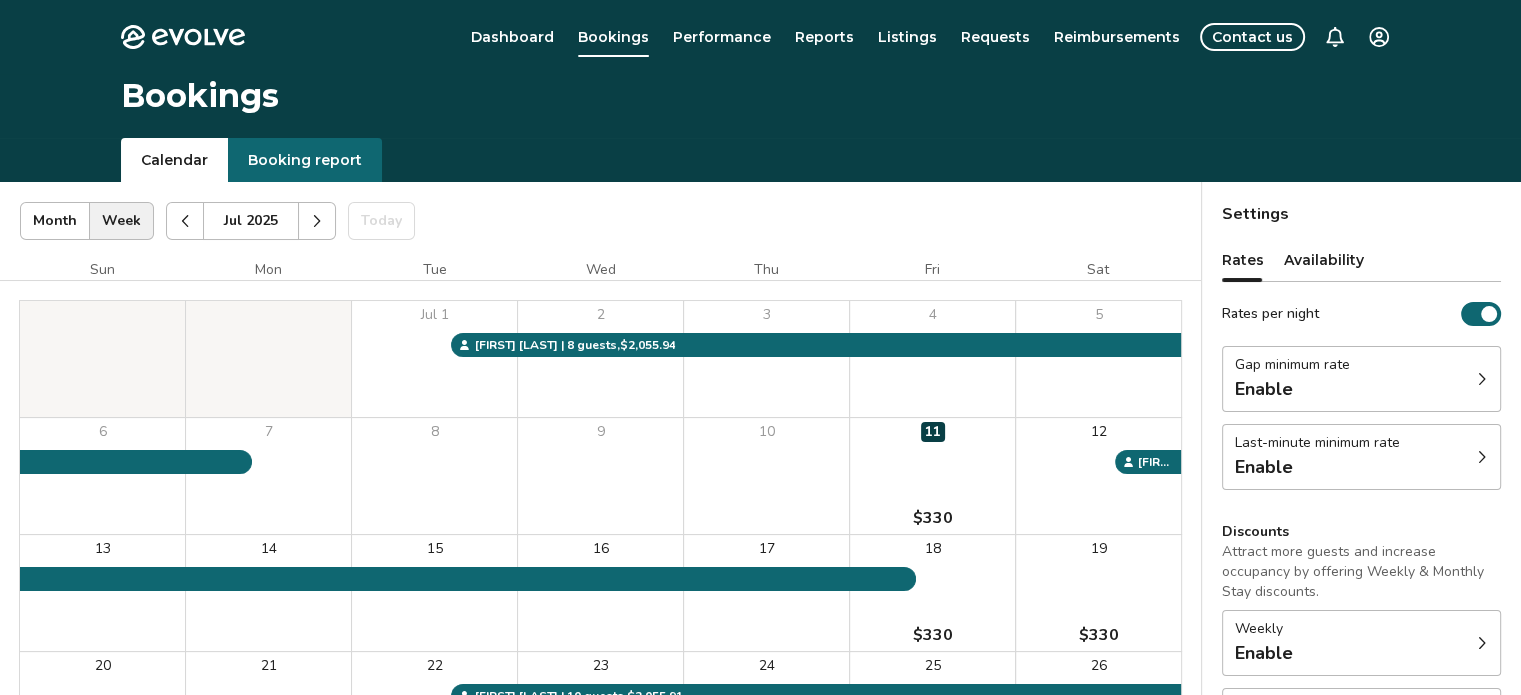 click on "Availability" at bounding box center (1324, 260) 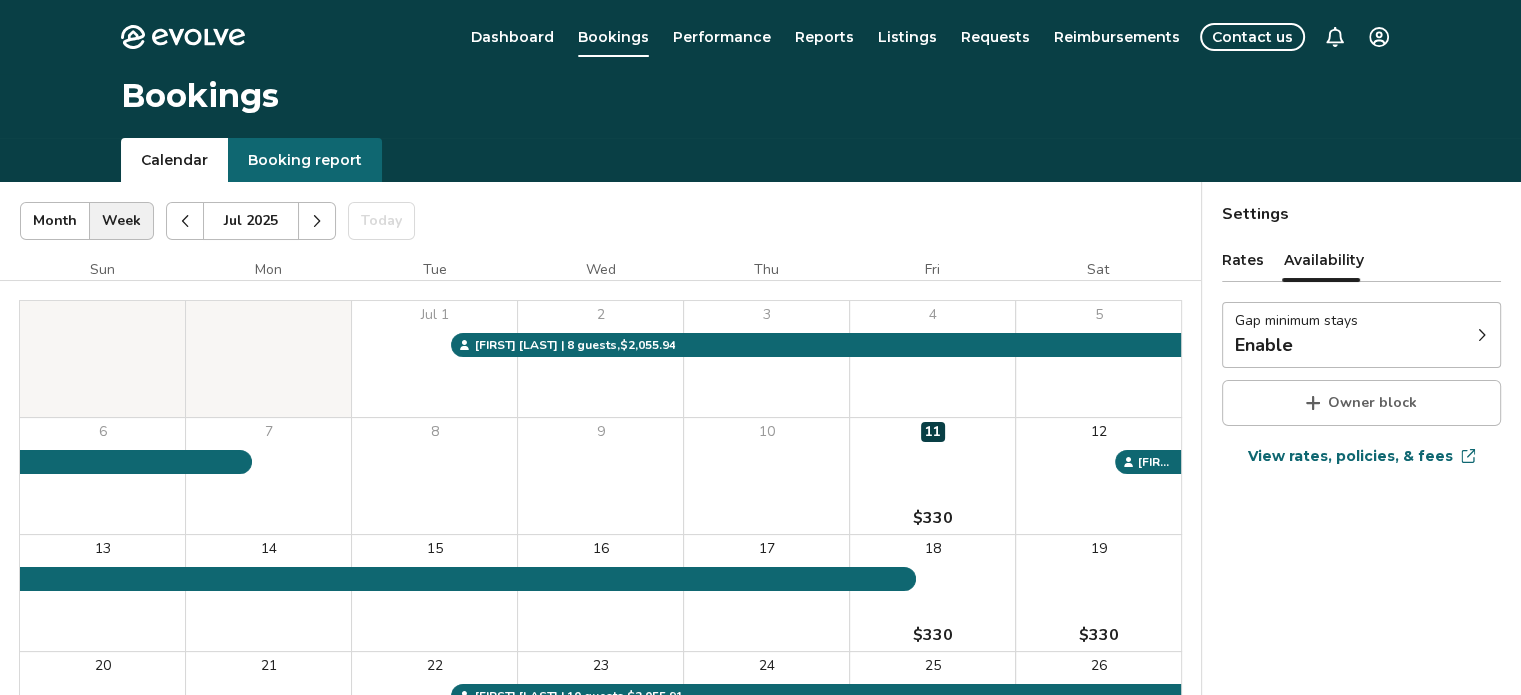 click on "Rates" at bounding box center [1243, 260] 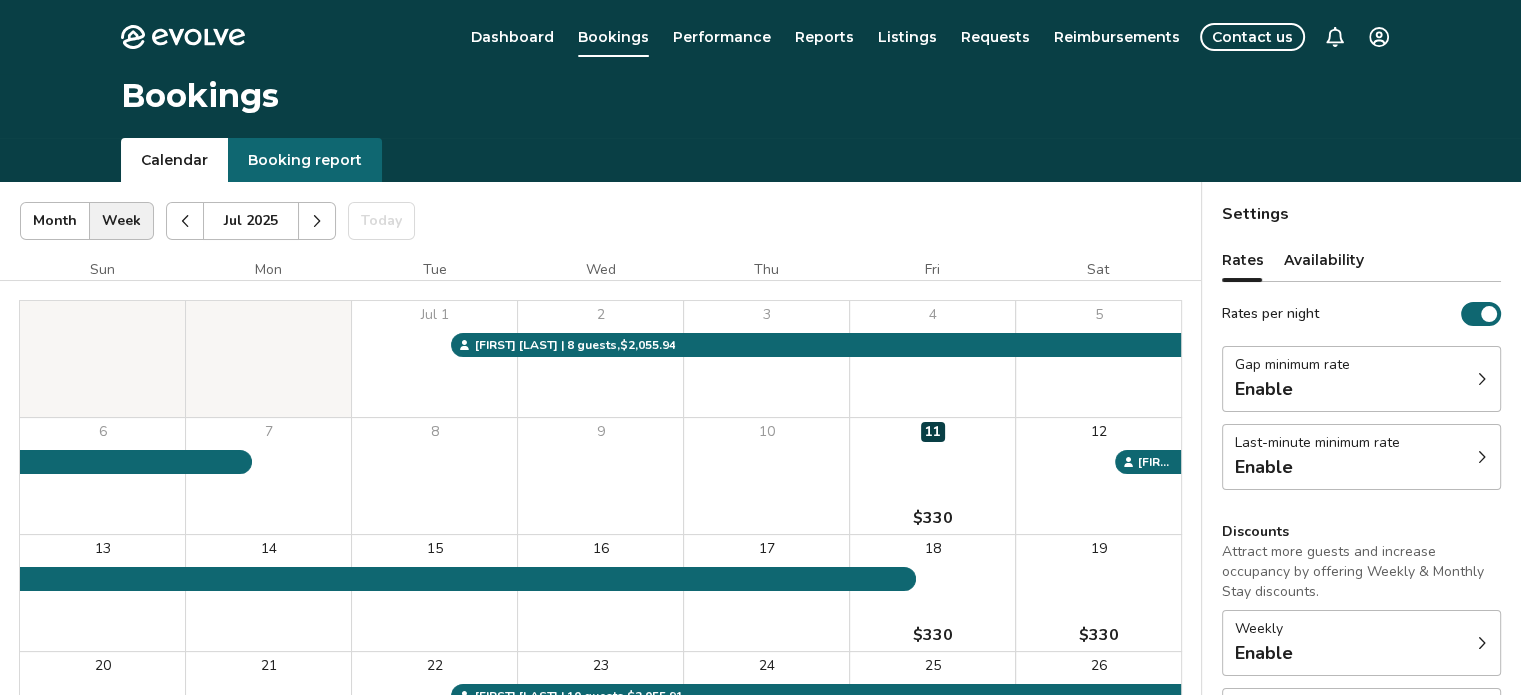 click at bounding box center [317, 221] 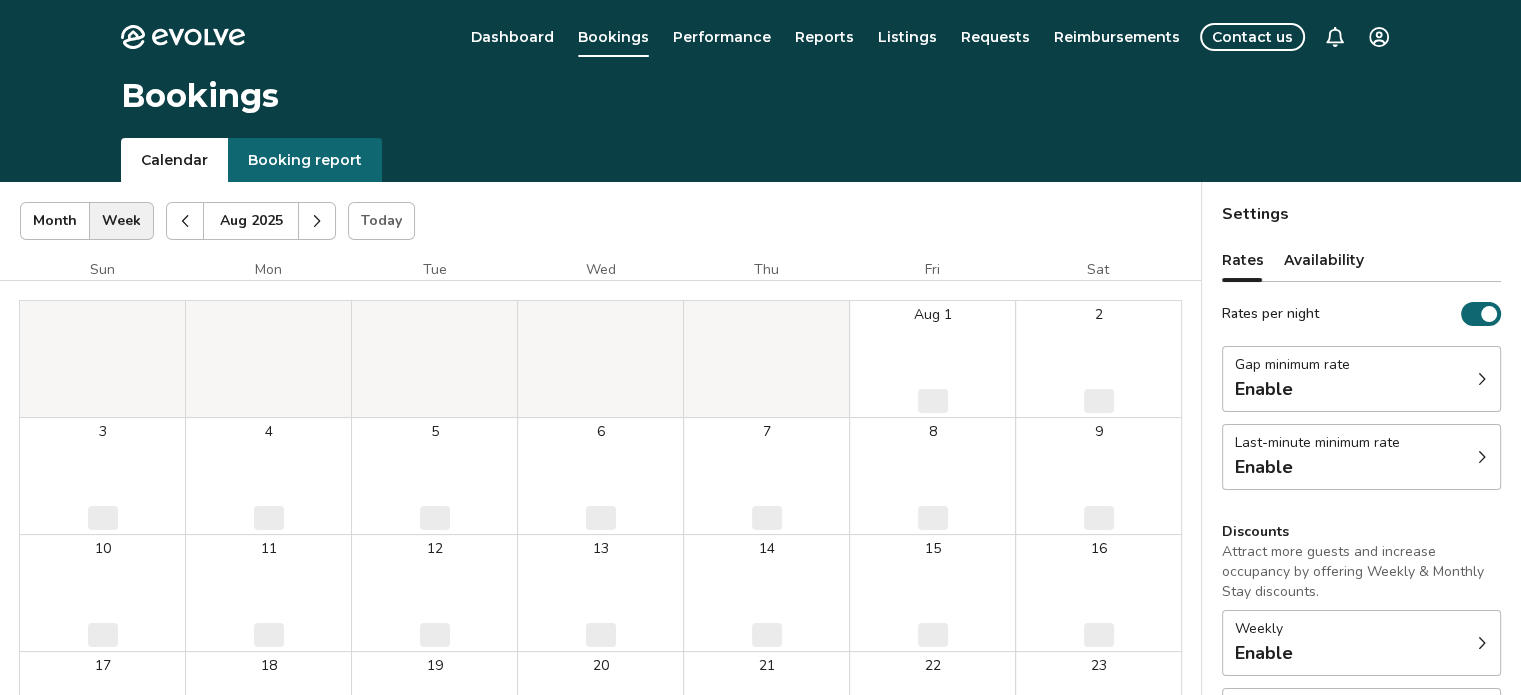 click at bounding box center [317, 221] 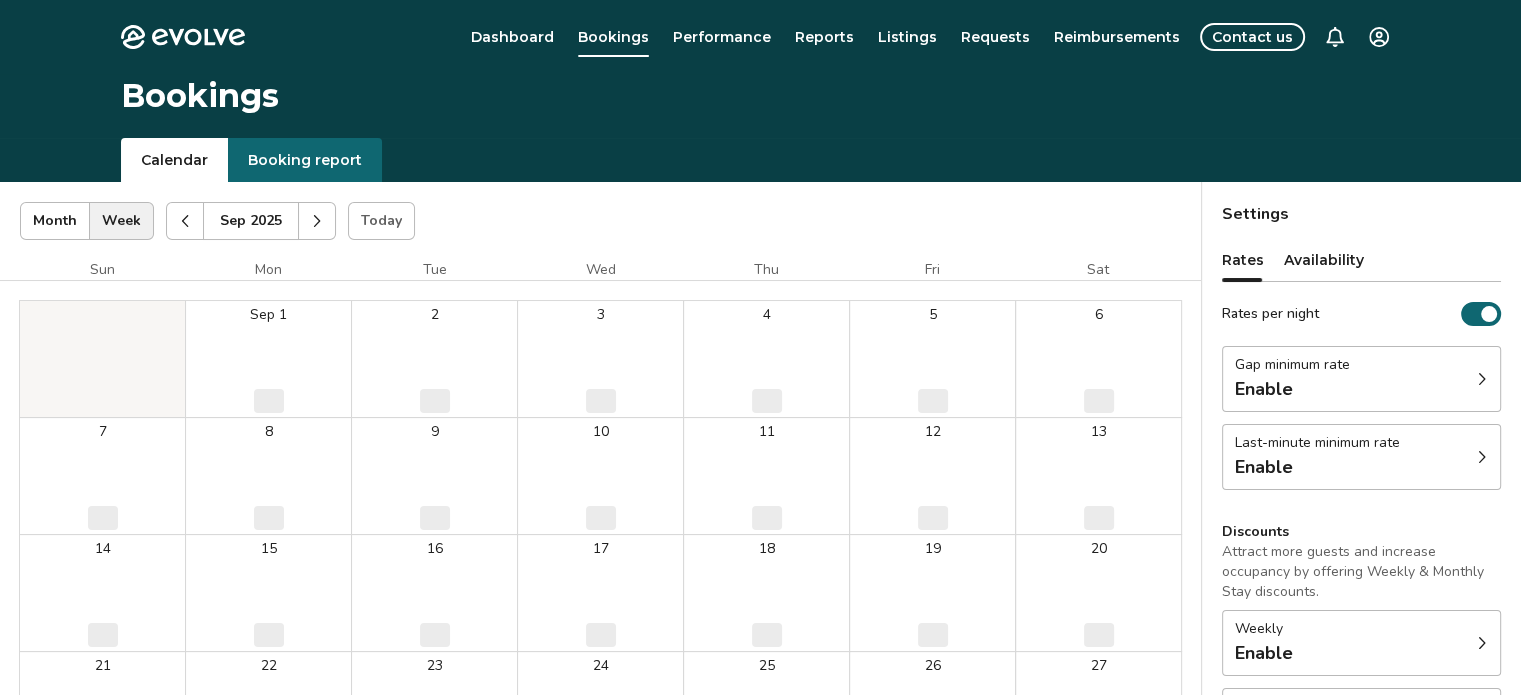 click at bounding box center (317, 221) 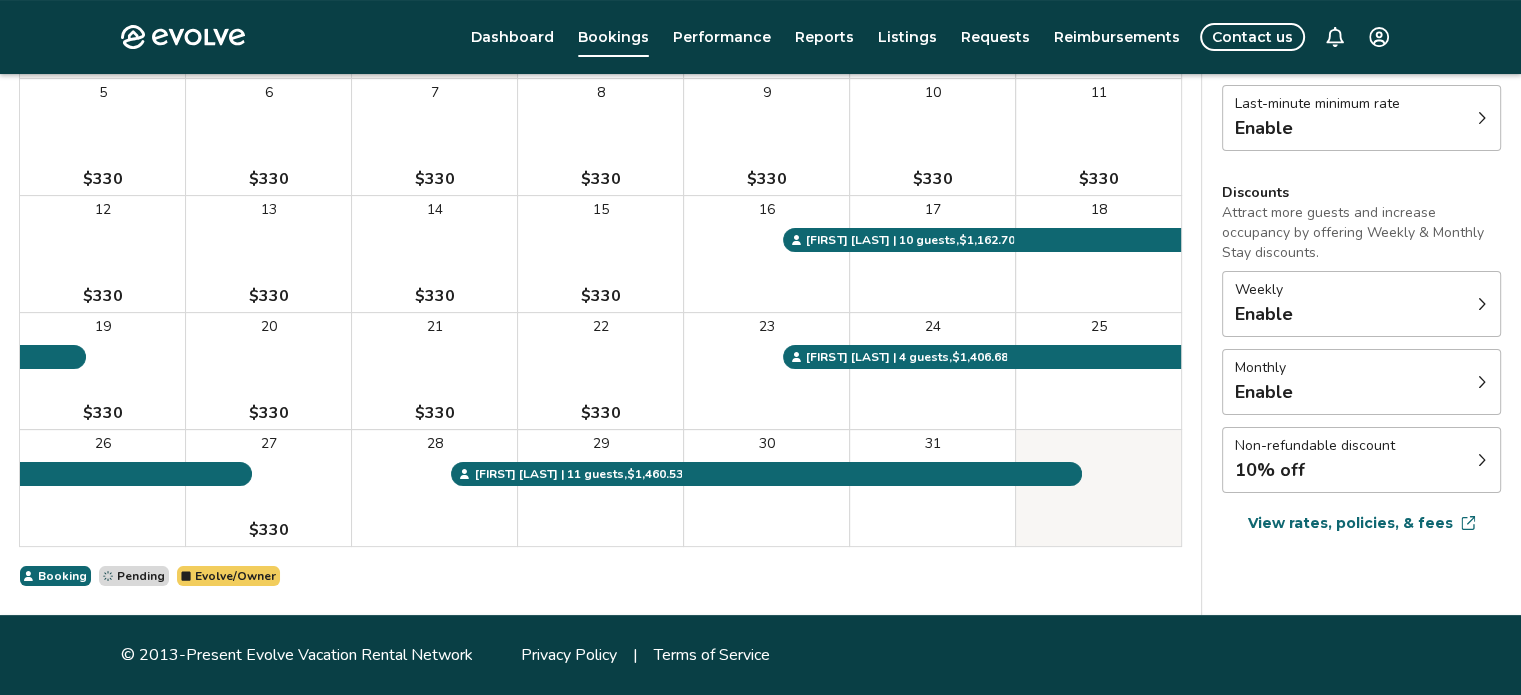 scroll, scrollTop: 39, scrollLeft: 0, axis: vertical 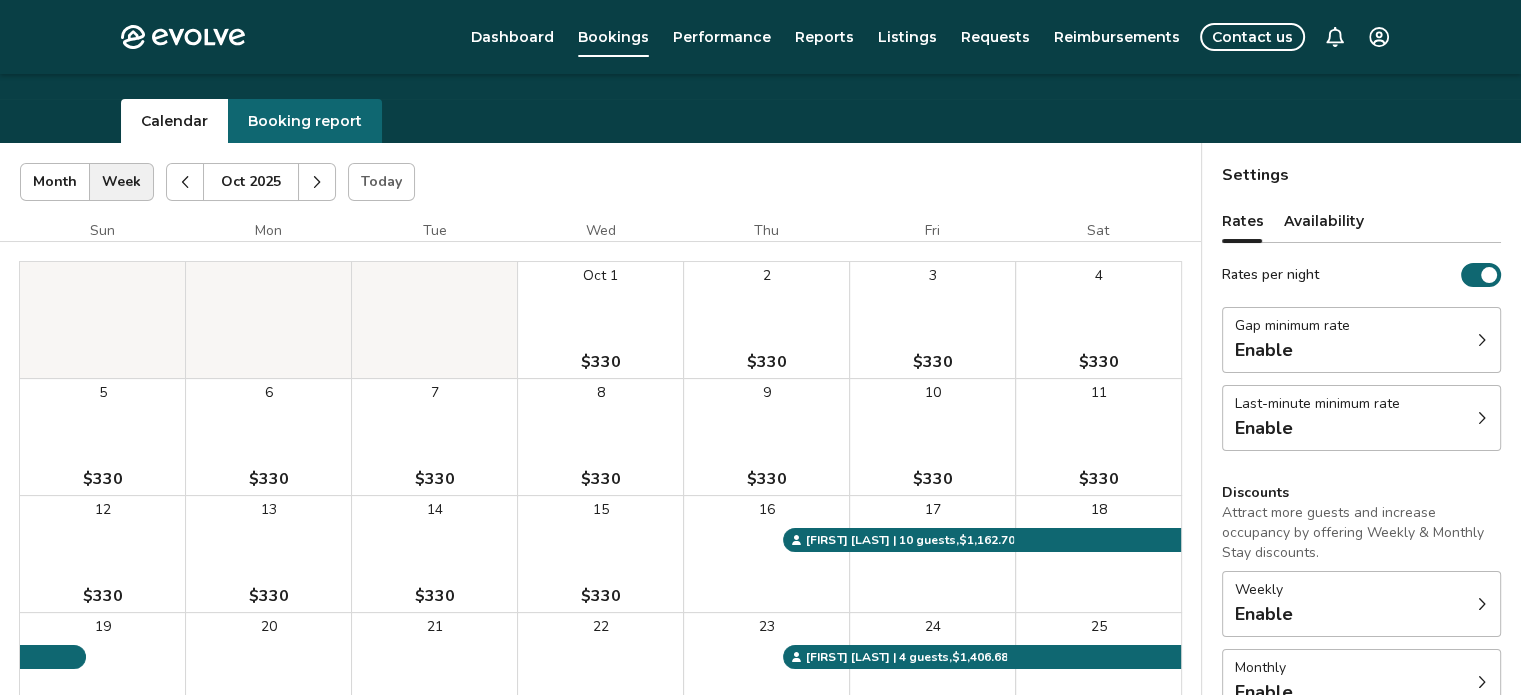 click 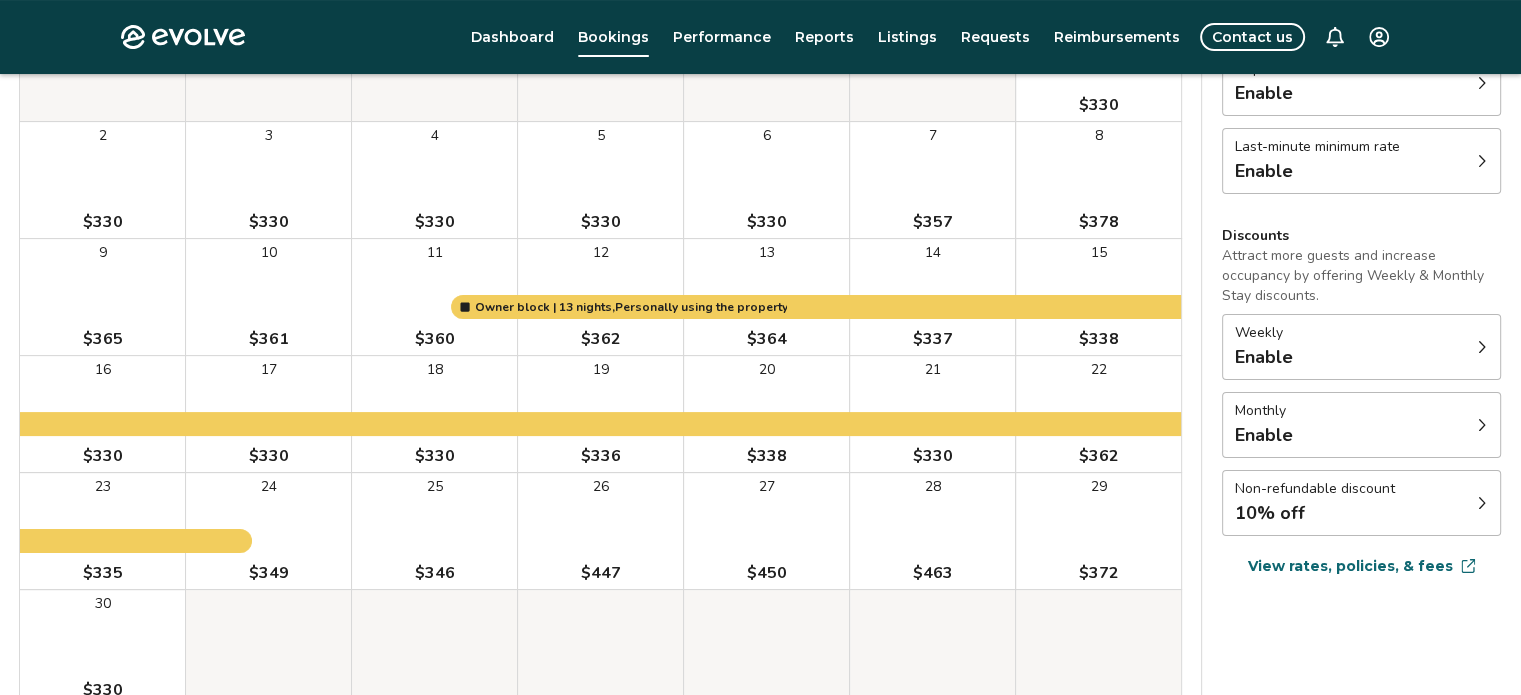 scroll, scrollTop: 300, scrollLeft: 0, axis: vertical 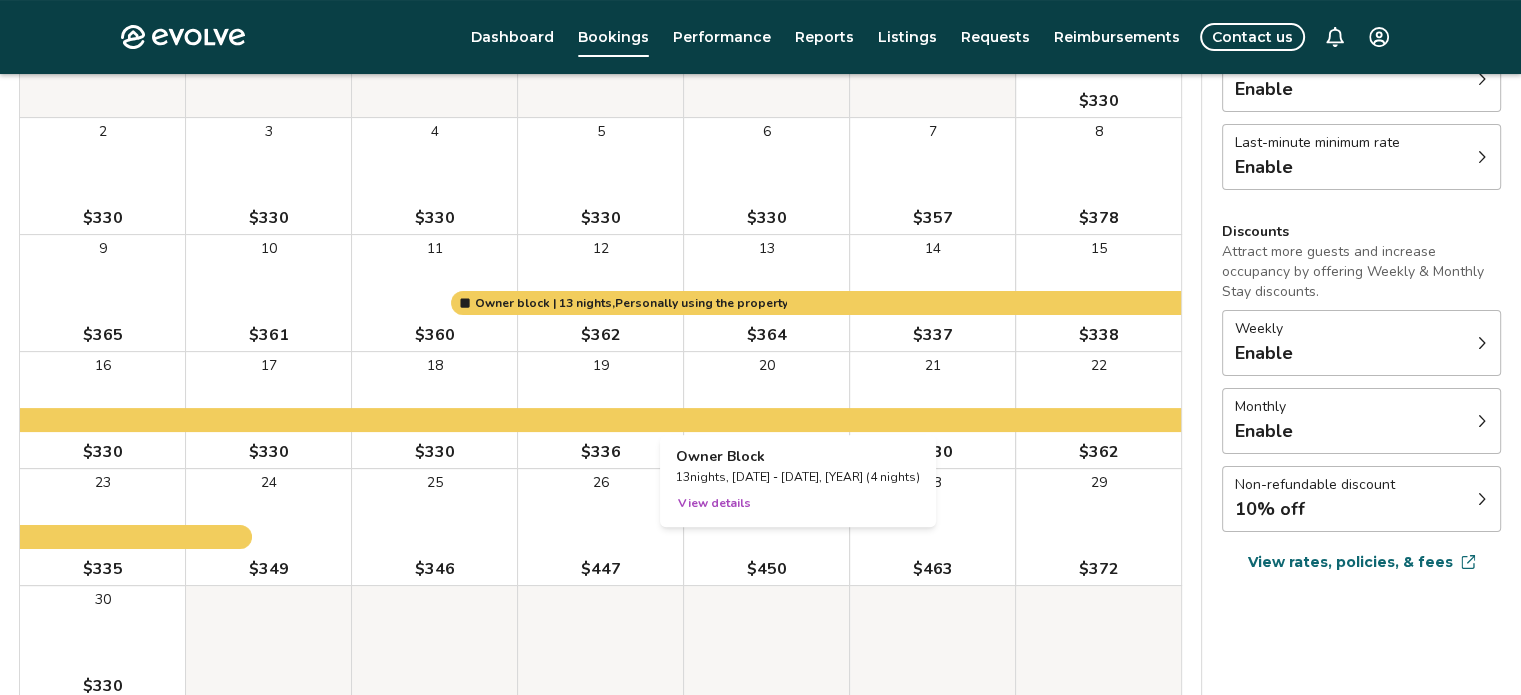 click at bounding box center (766, 410) 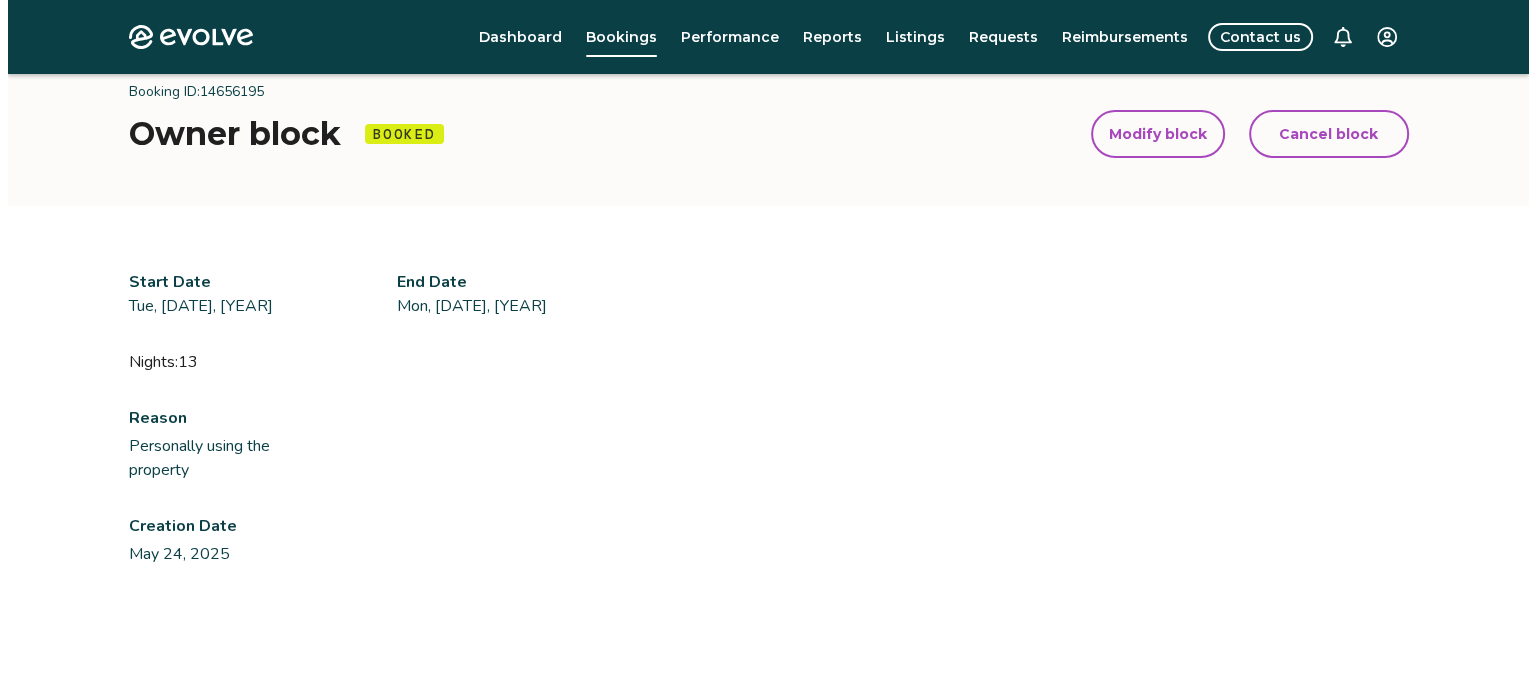 scroll, scrollTop: 0, scrollLeft: 0, axis: both 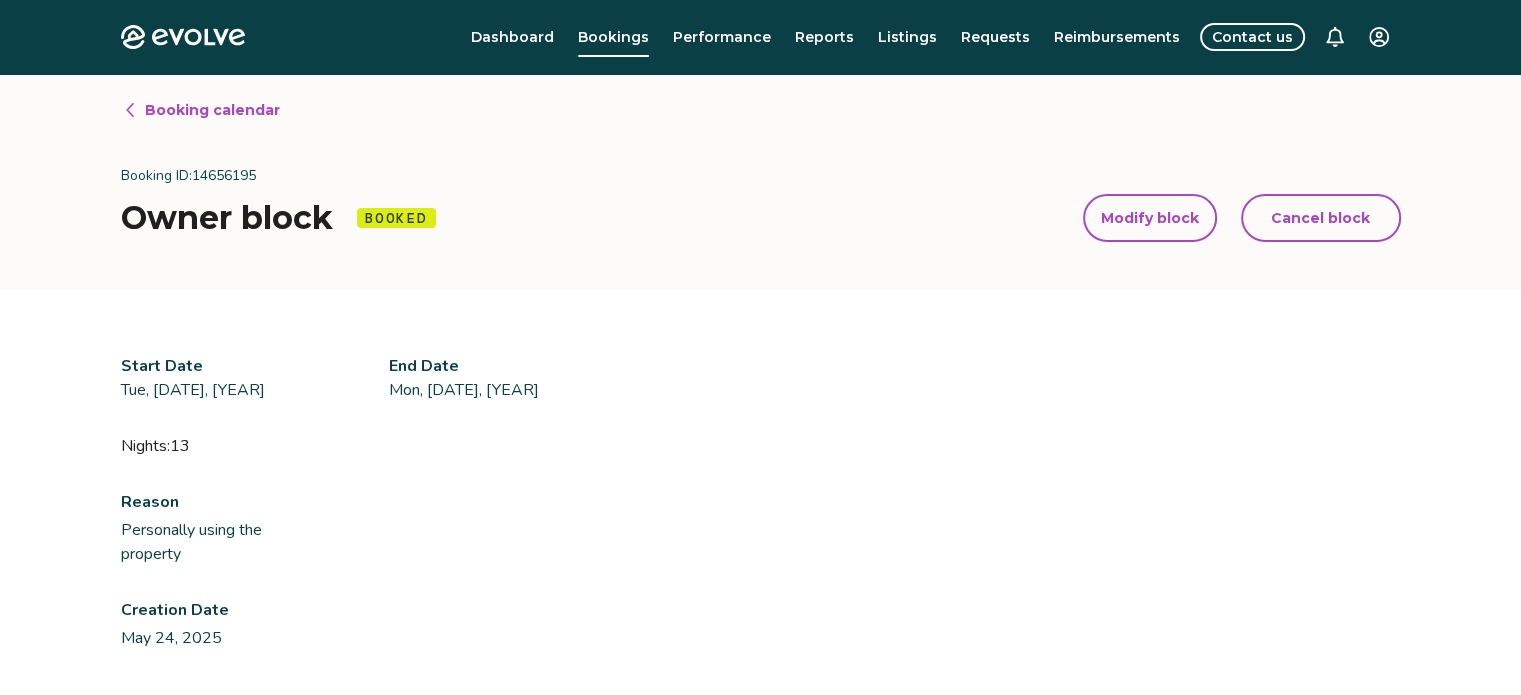 click on "Modify block" at bounding box center [1150, 218] 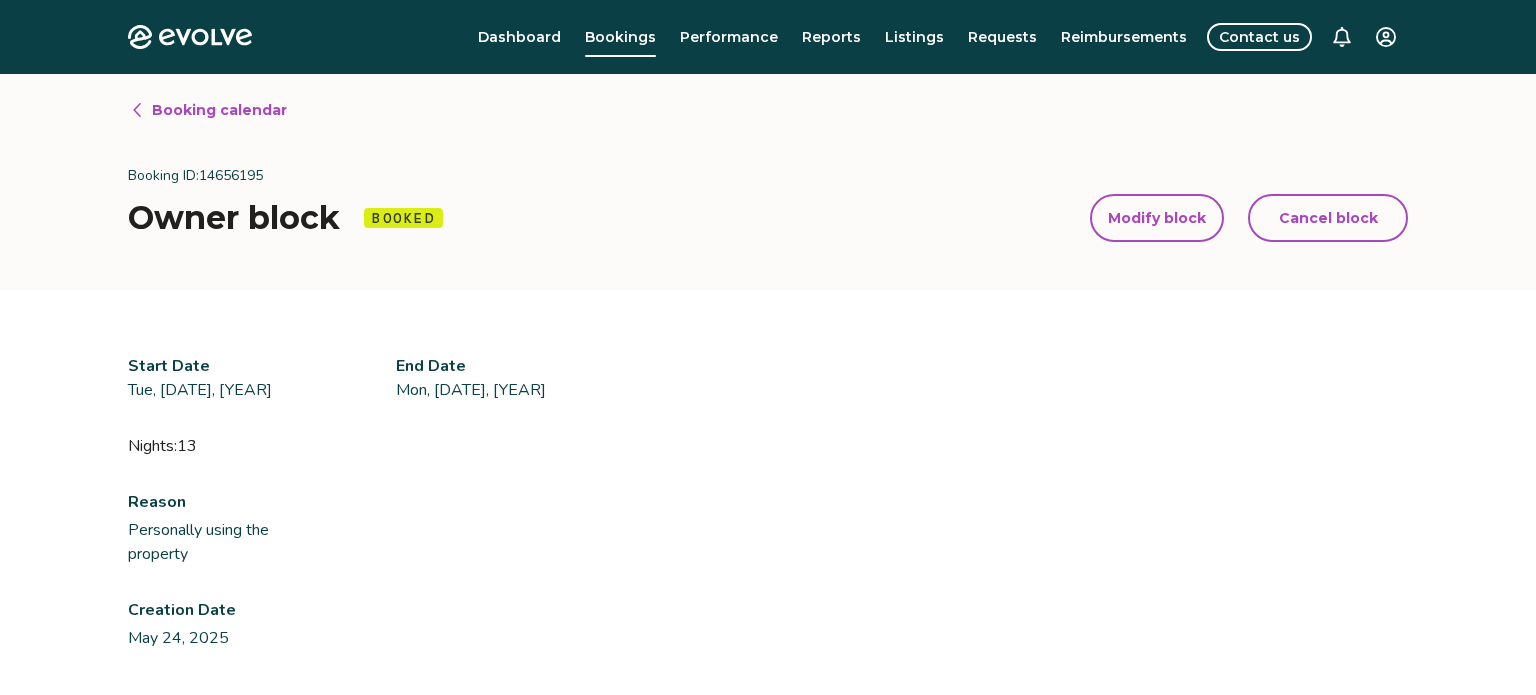select on "**********" 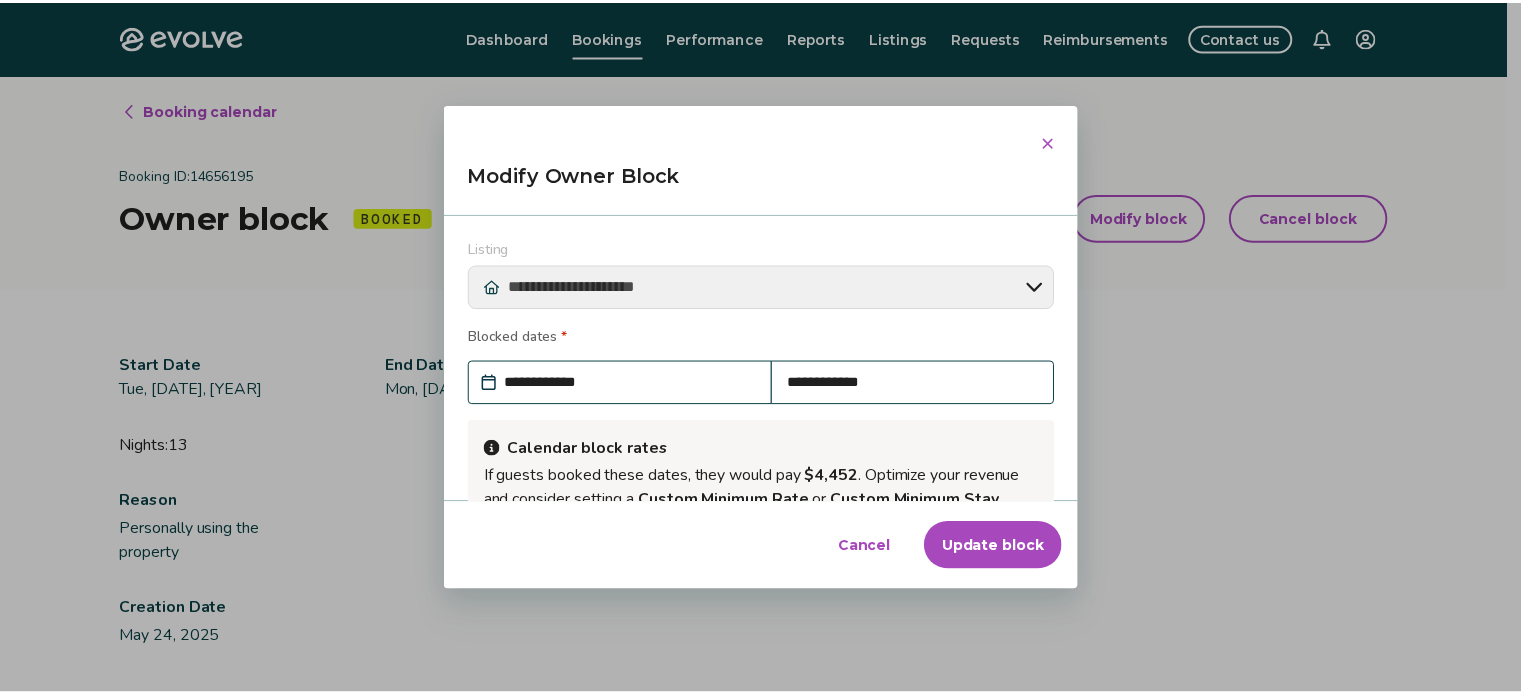 scroll, scrollTop: 0, scrollLeft: 0, axis: both 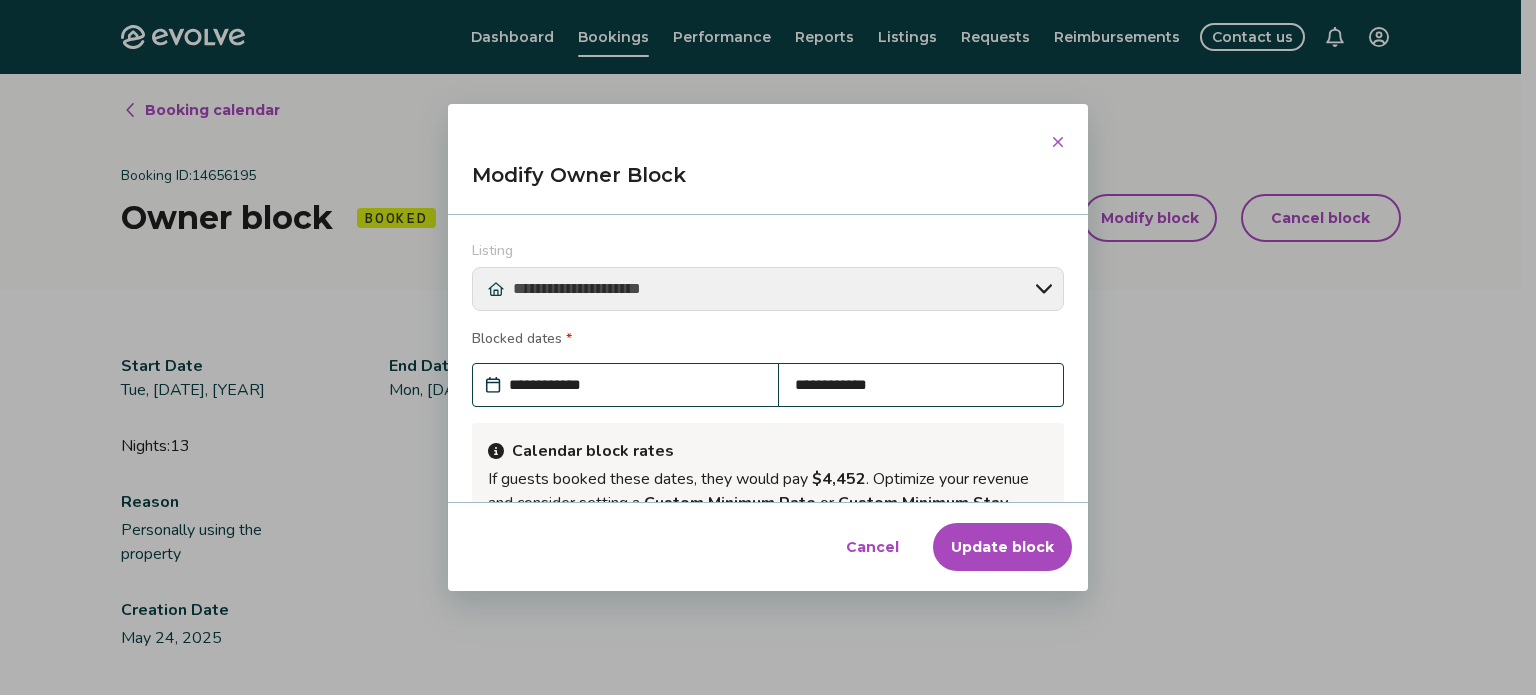 click on "**********" at bounding box center (635, 385) 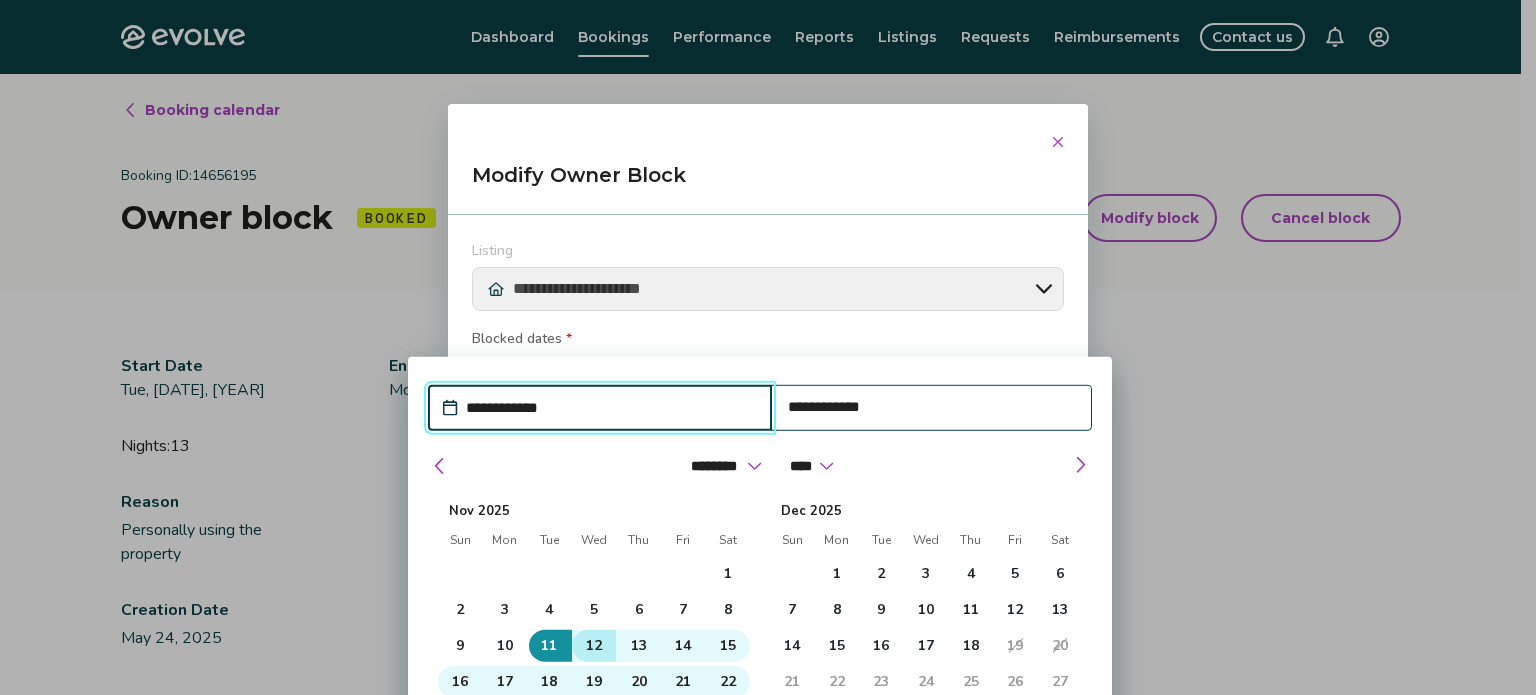 click on "12" at bounding box center (594, 646) 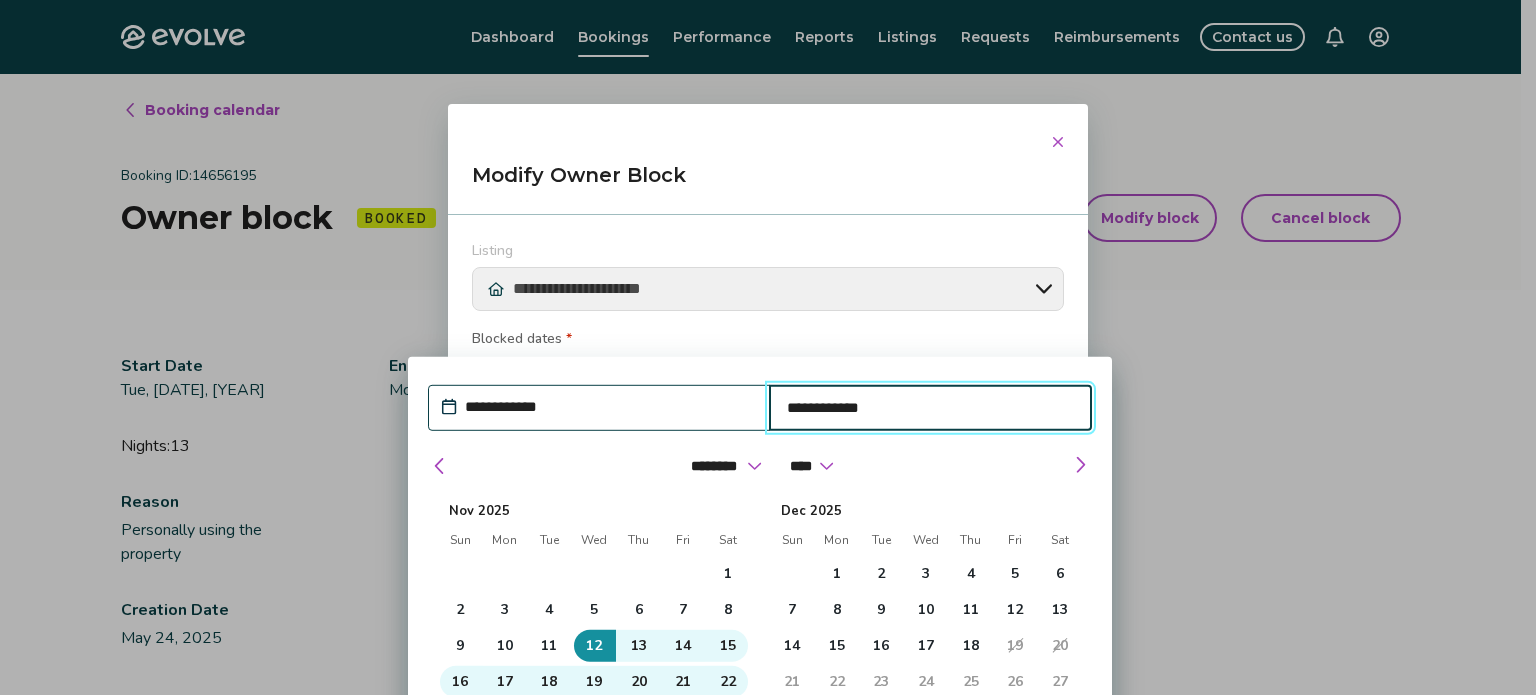 type on "*" 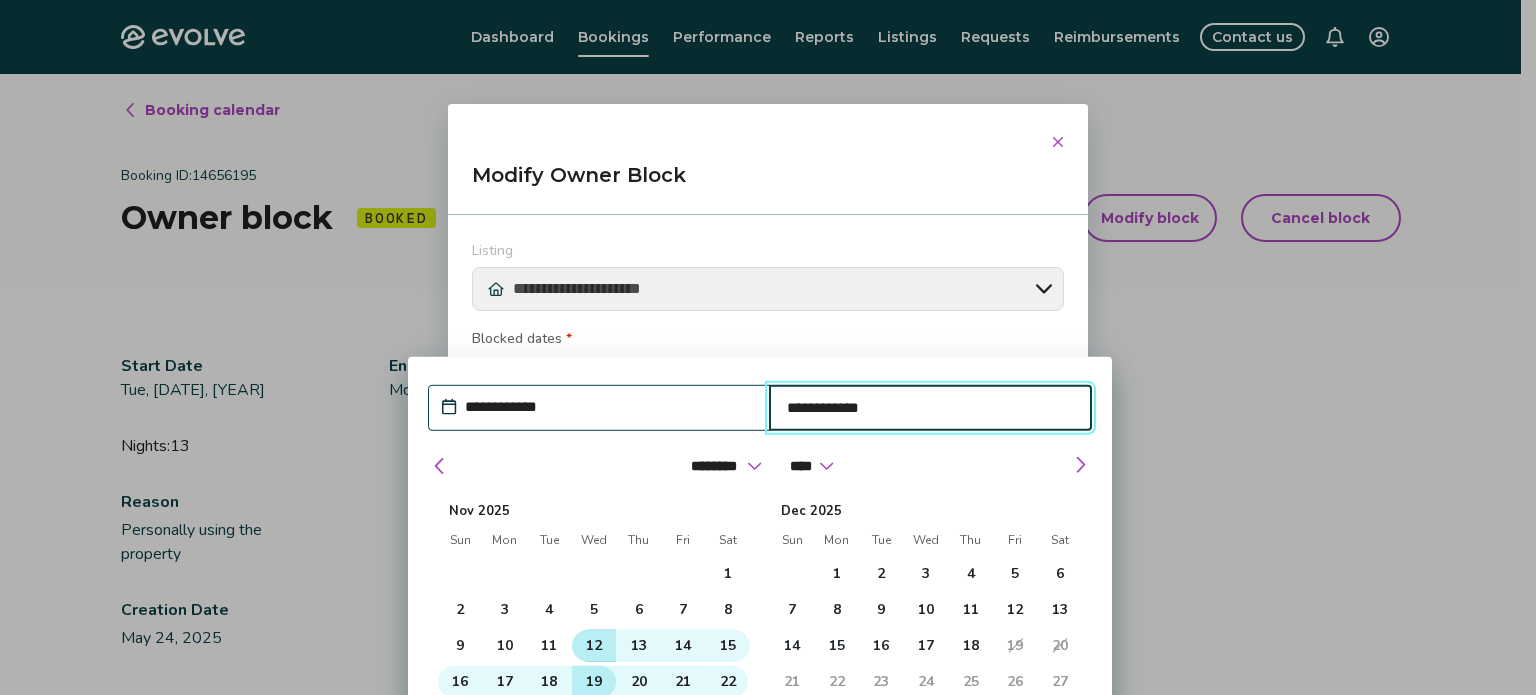click on "19" at bounding box center [594, 682] 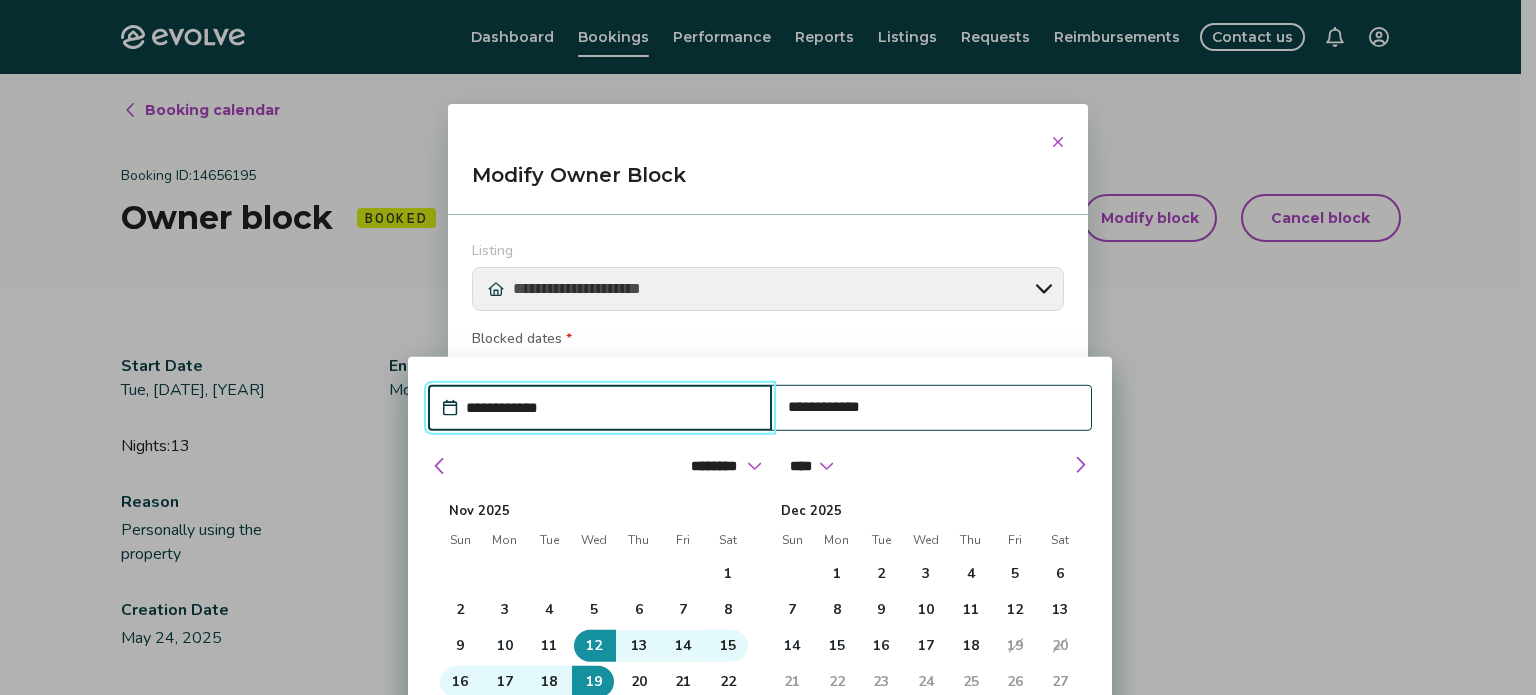 drag, startPoint x: 550, startPoint y: 370, endPoint x: 550, endPoint y: 183, distance: 187 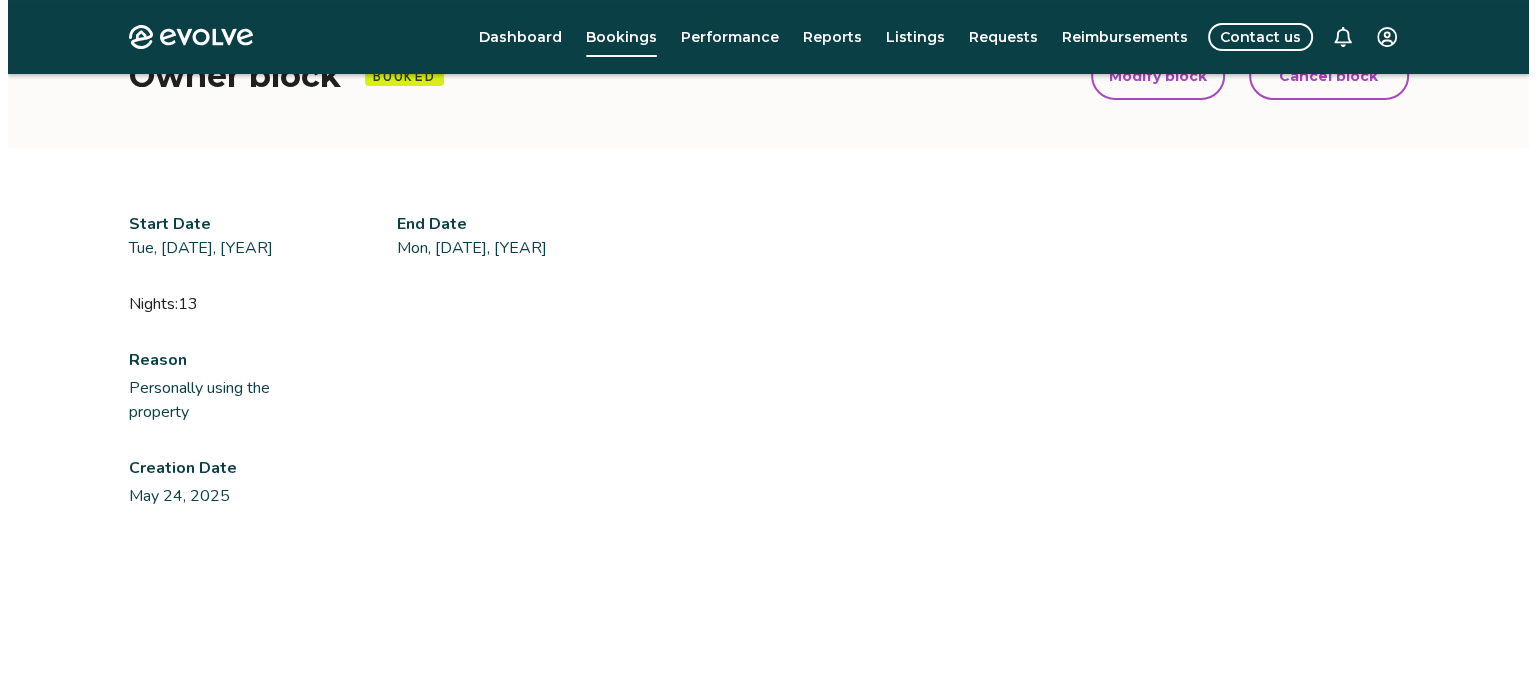 scroll, scrollTop: 78, scrollLeft: 0, axis: vertical 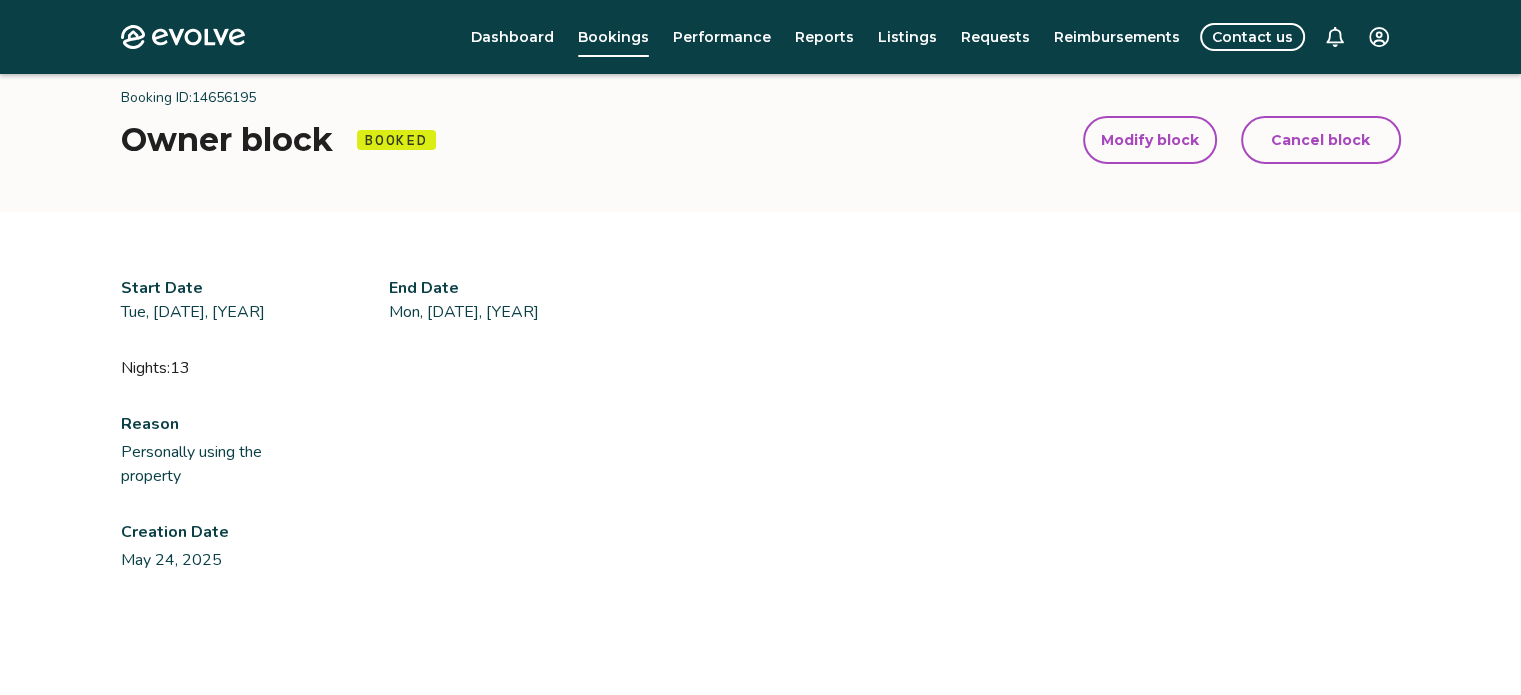 click on "Modify block" at bounding box center (1150, 140) 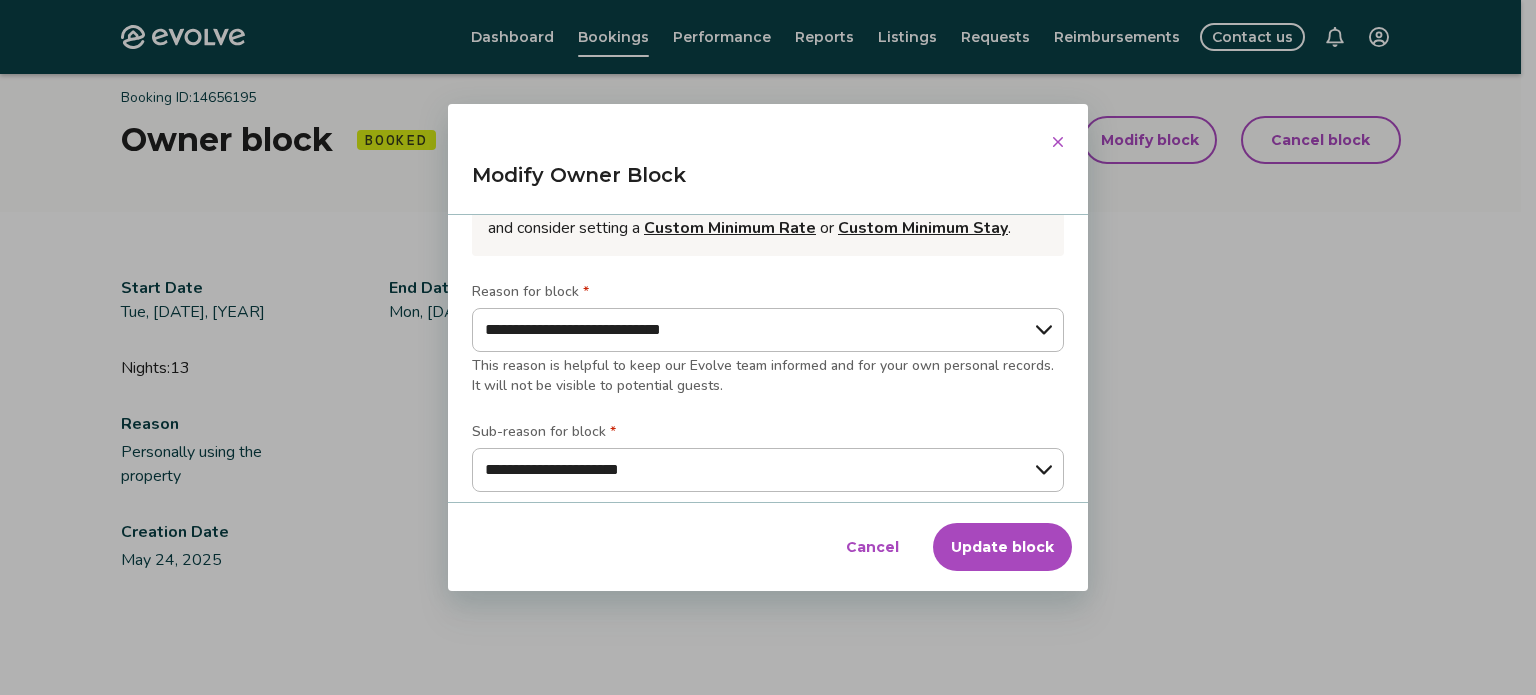 scroll, scrollTop: 29, scrollLeft: 0, axis: vertical 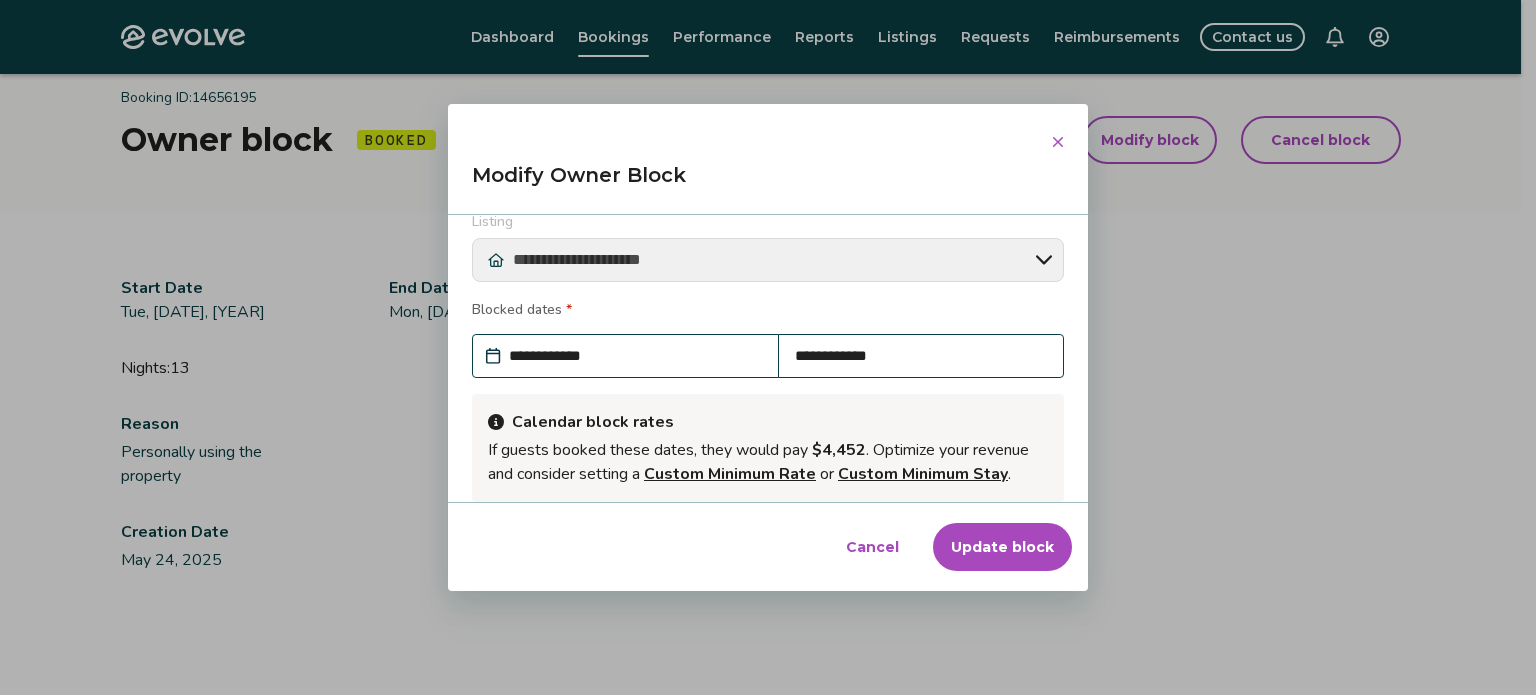 click on "Update block" at bounding box center (1002, 547) 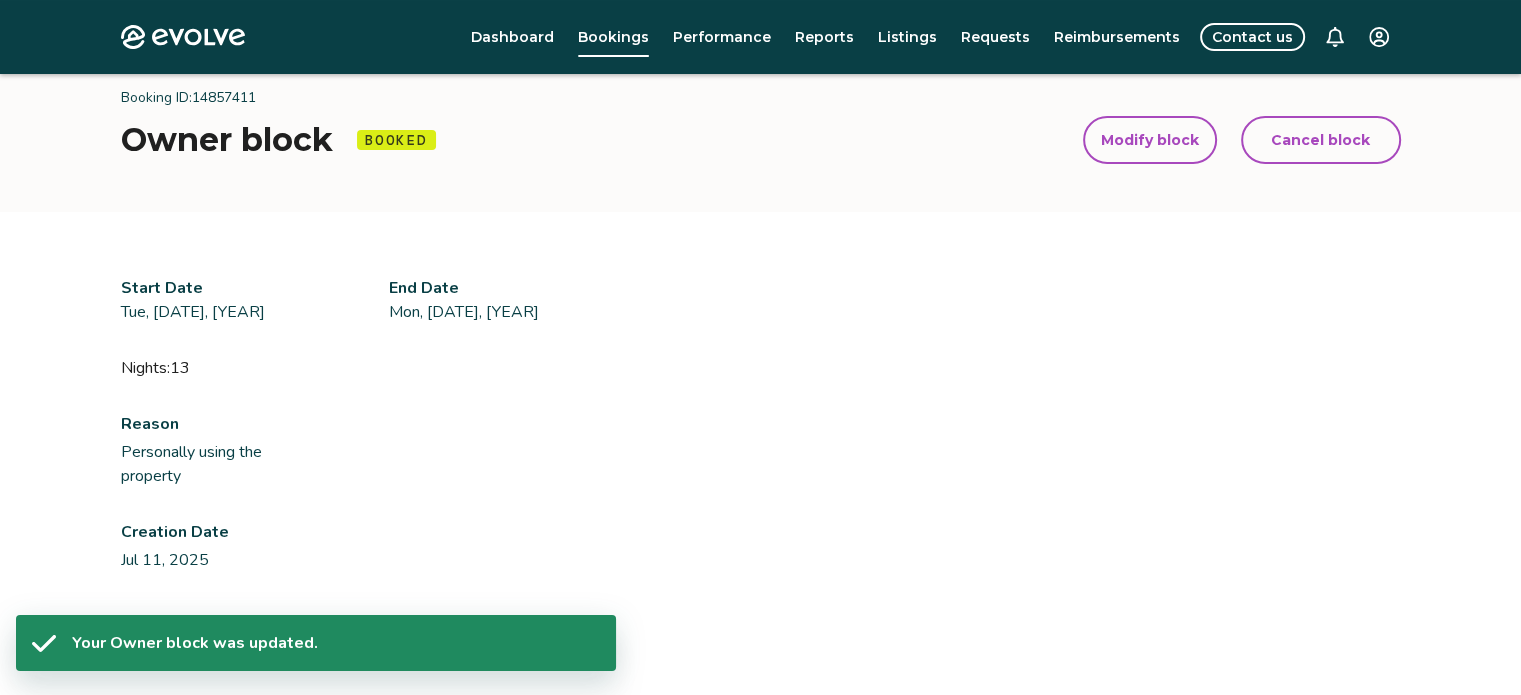 click on "Modify block" at bounding box center [1150, 140] 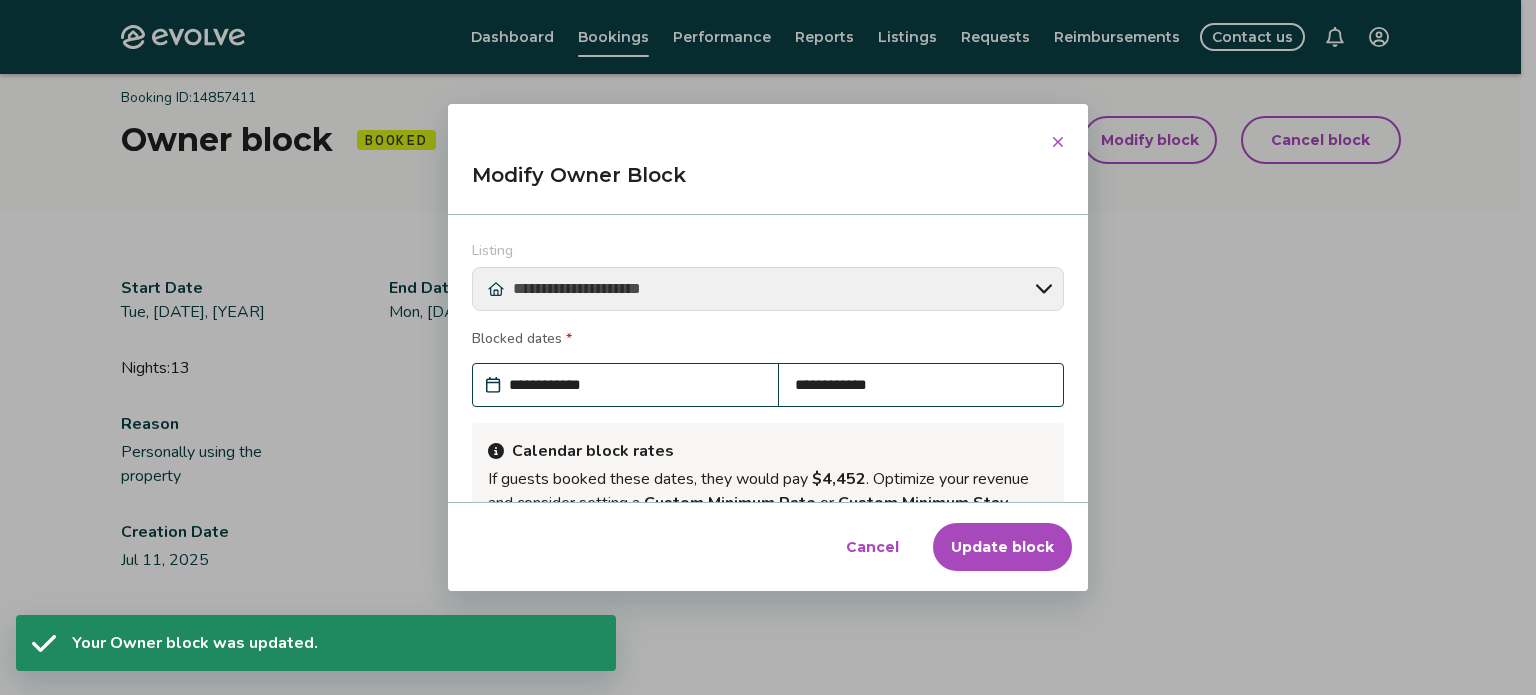 scroll, scrollTop: 269, scrollLeft: 0, axis: vertical 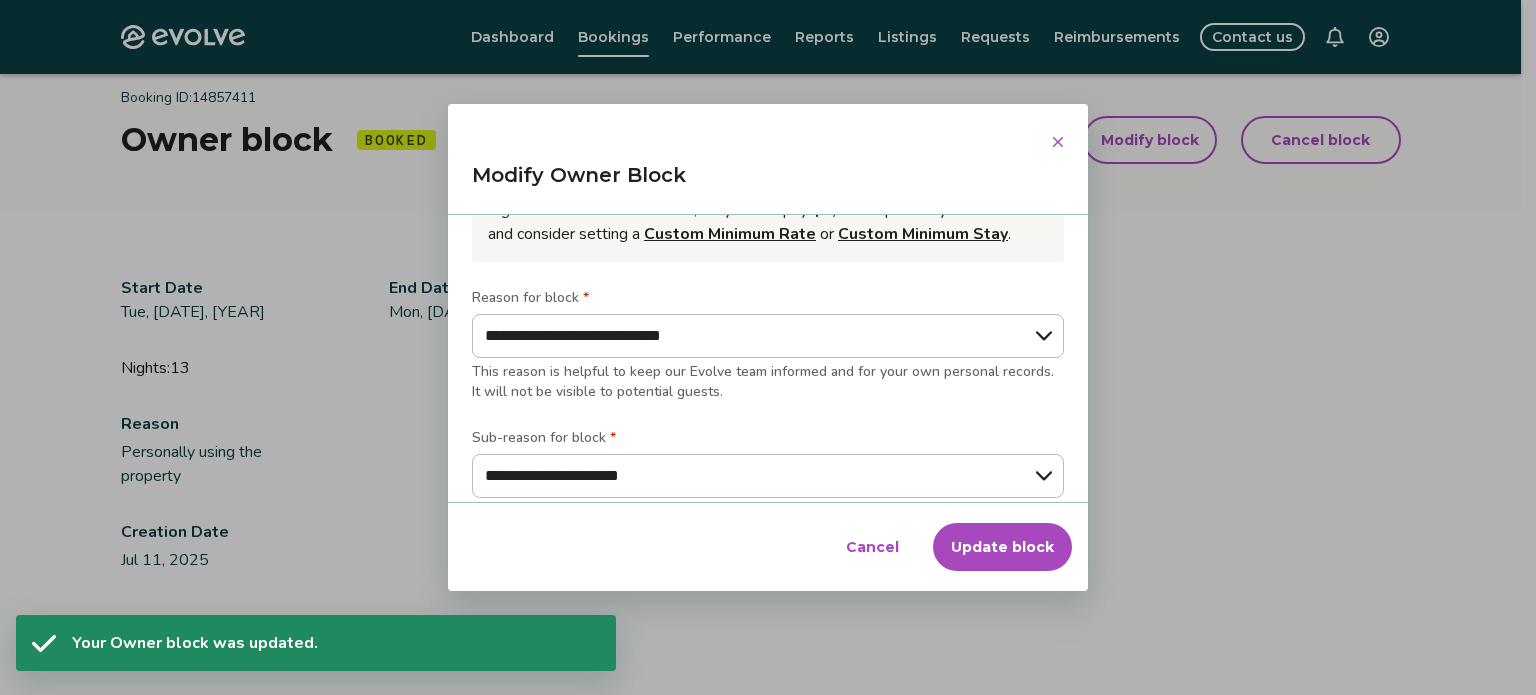type on "*" 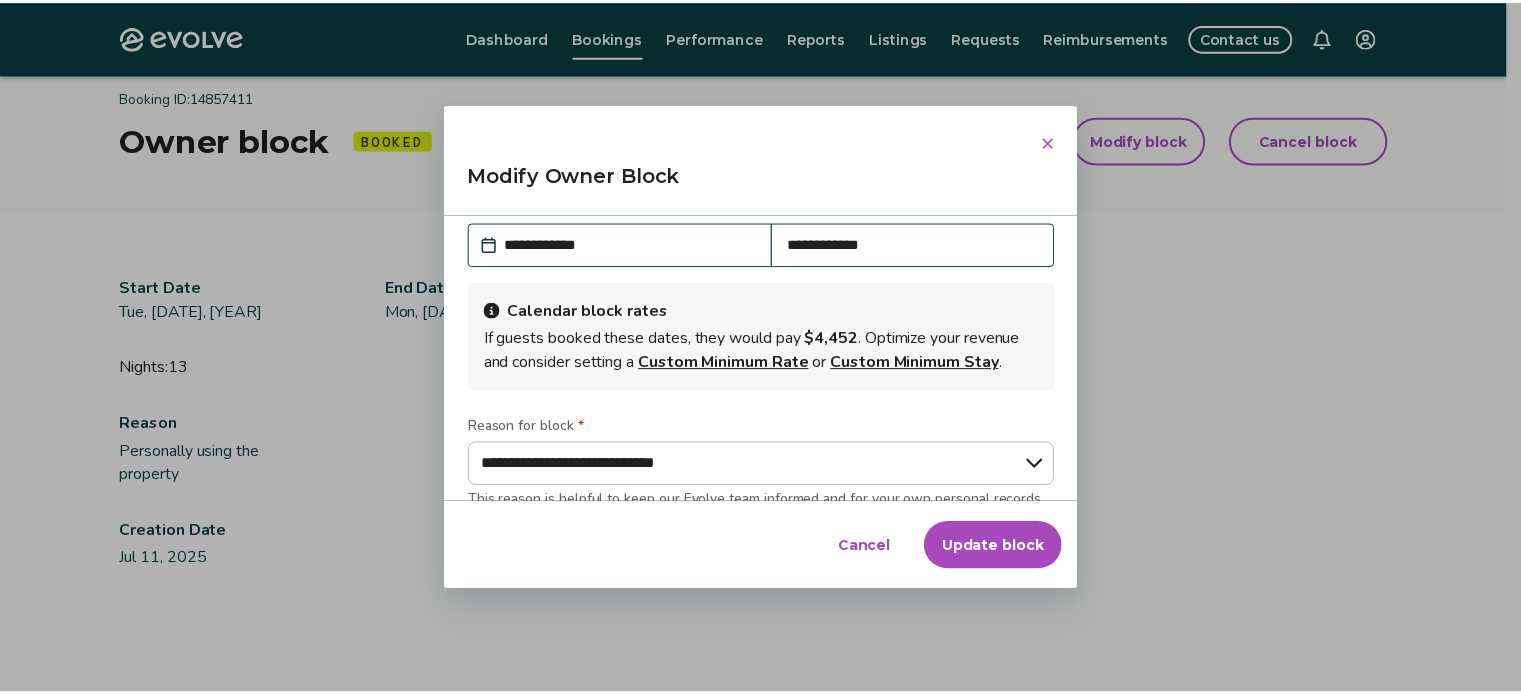 scroll, scrollTop: 129, scrollLeft: 0, axis: vertical 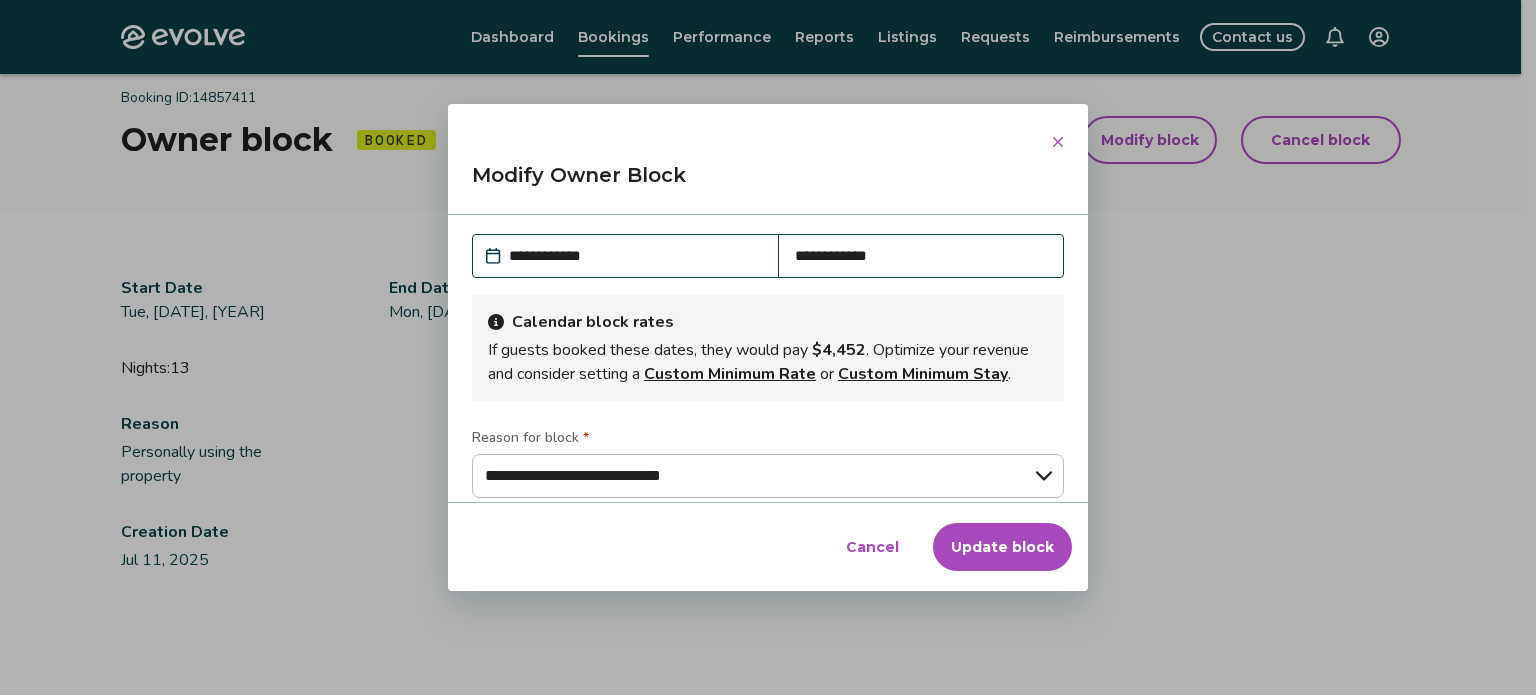 click on "**********" at bounding box center [635, 256] 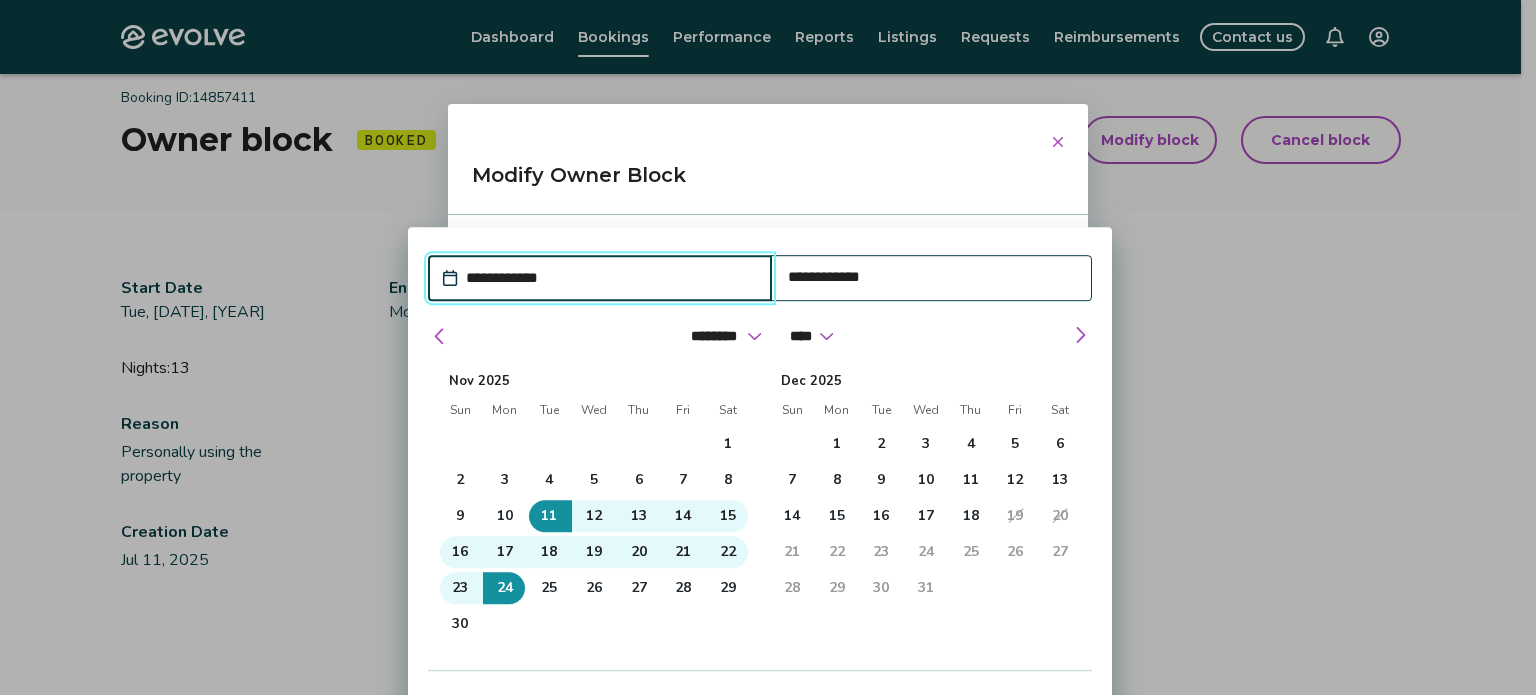 click on "Modify Owner Block" at bounding box center (768, 183) 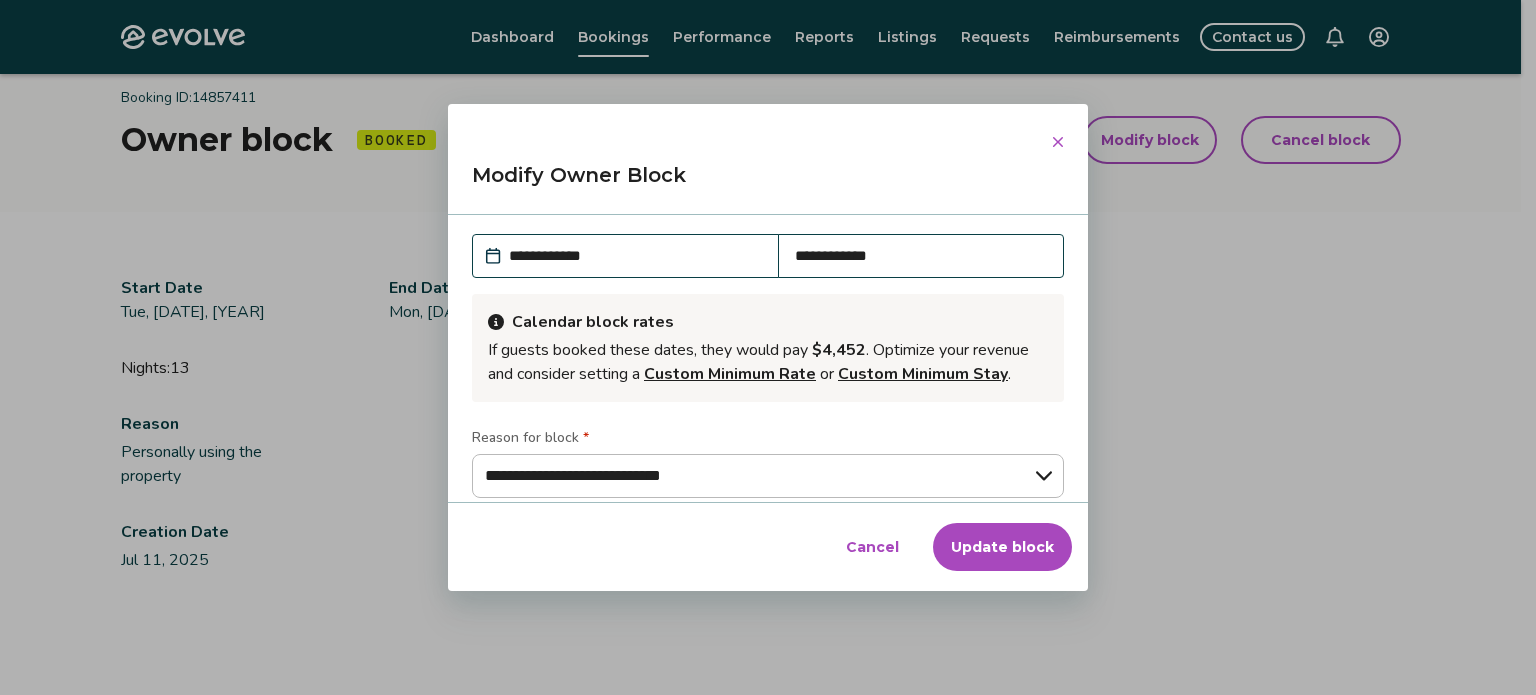 click on "**********" at bounding box center [635, 256] 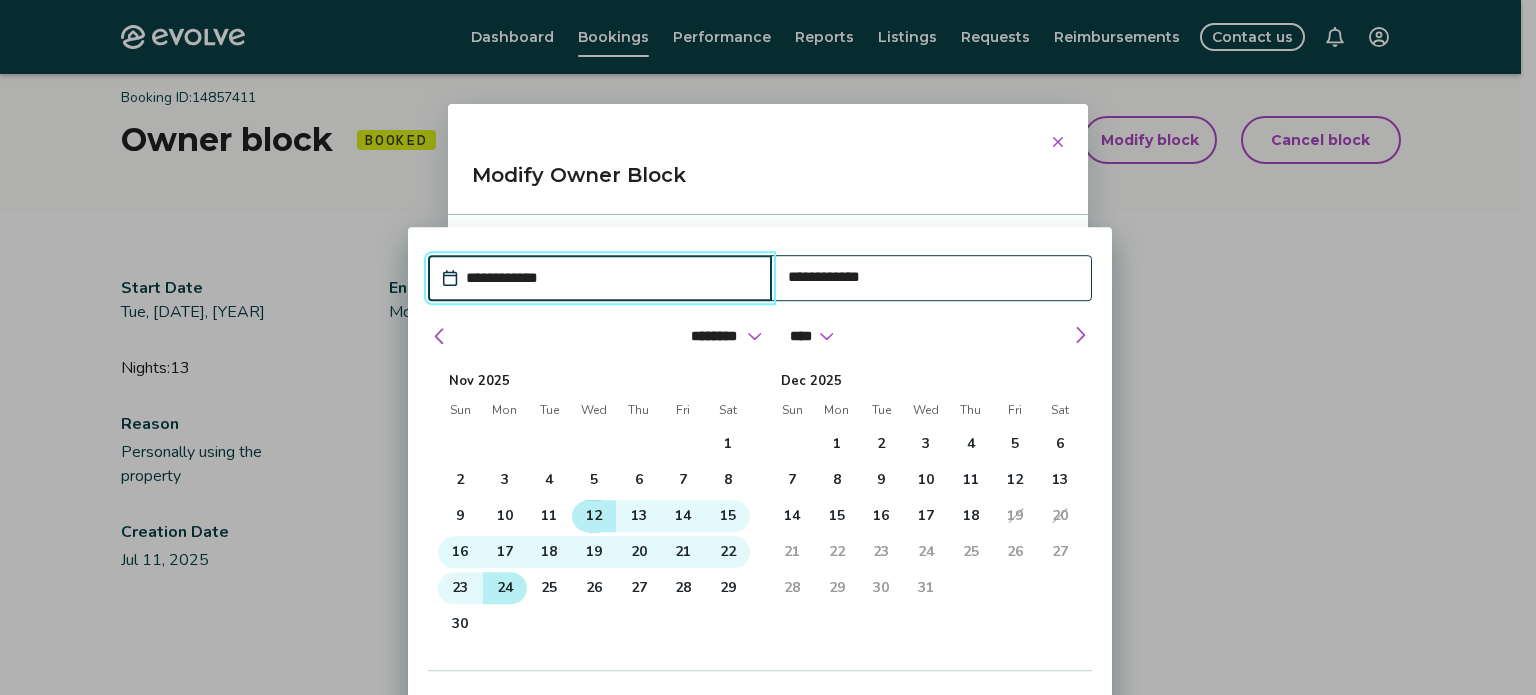 click on "12" at bounding box center (594, 516) 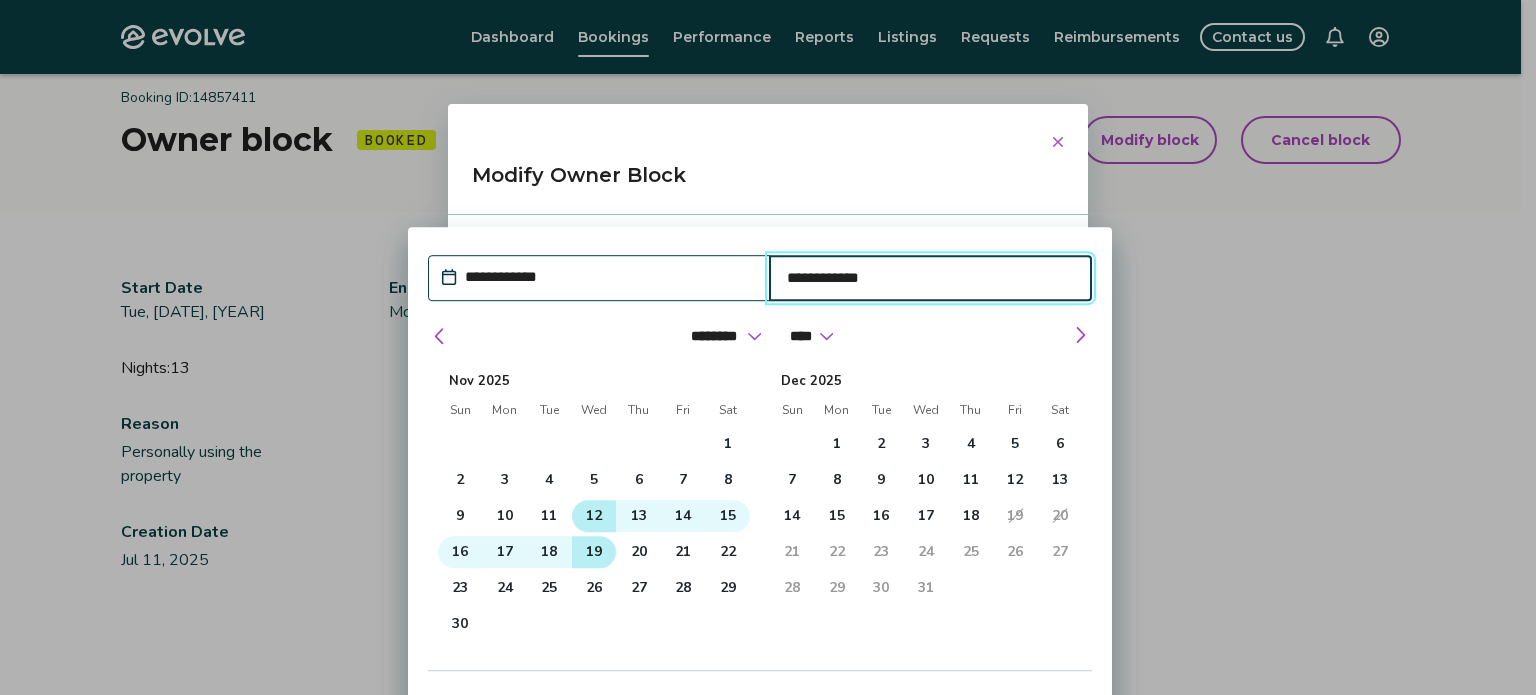 click on "19" at bounding box center [594, 552] 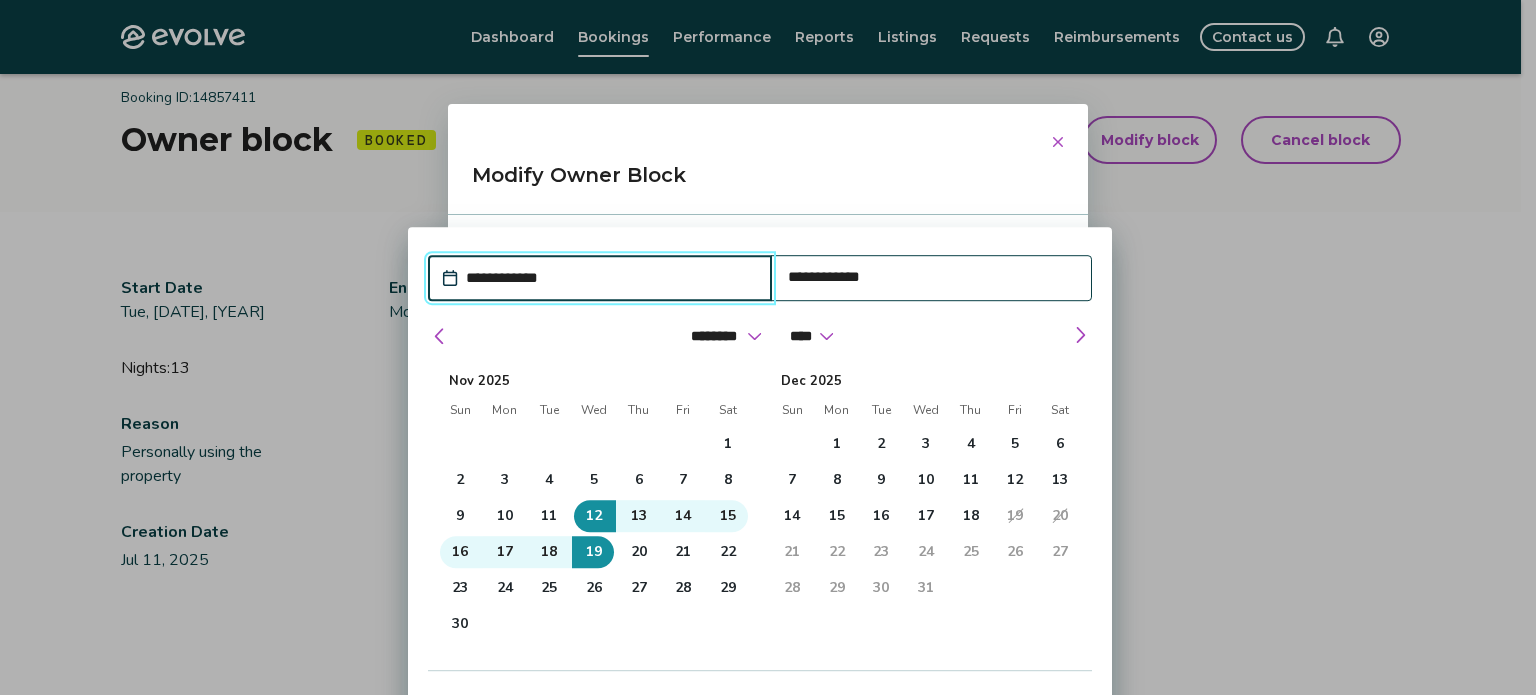 click on "**********" at bounding box center (768, 347) 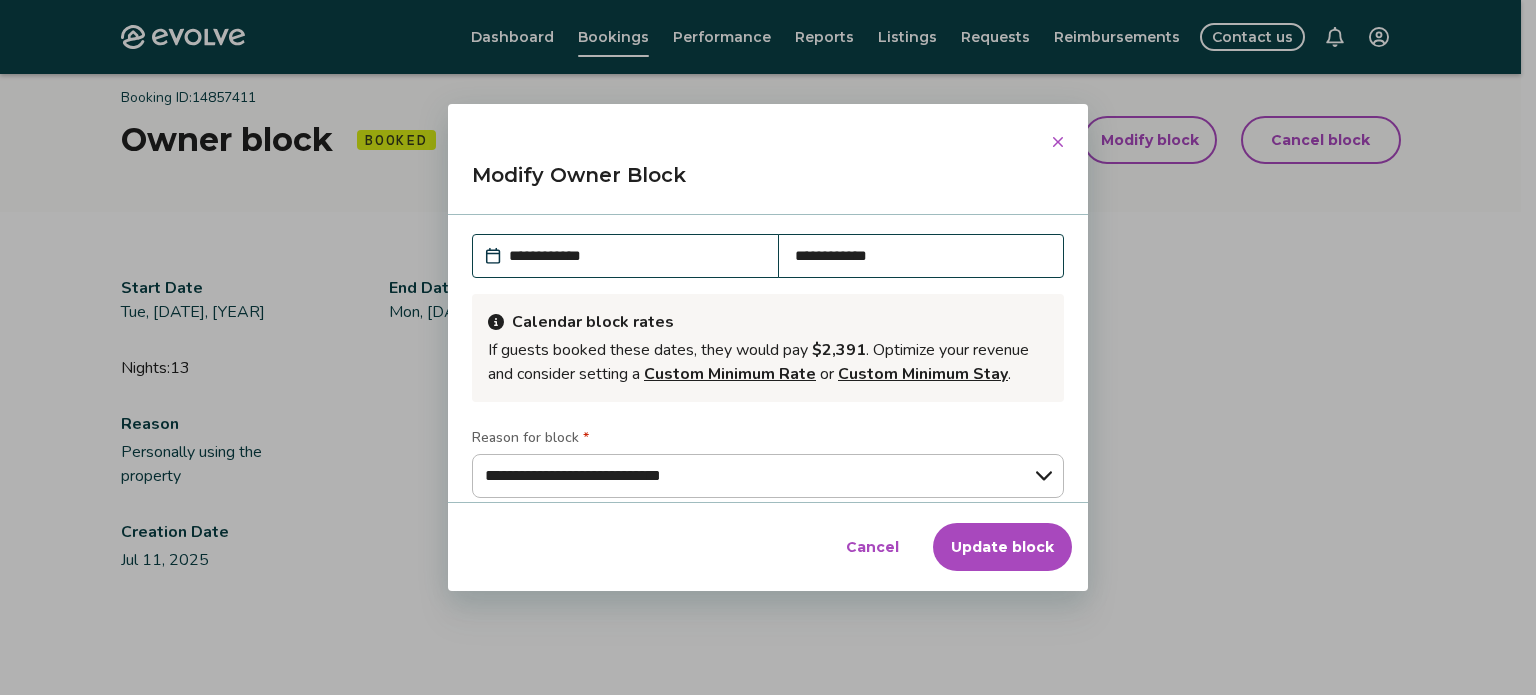 click on "Update block" at bounding box center (1002, 547) 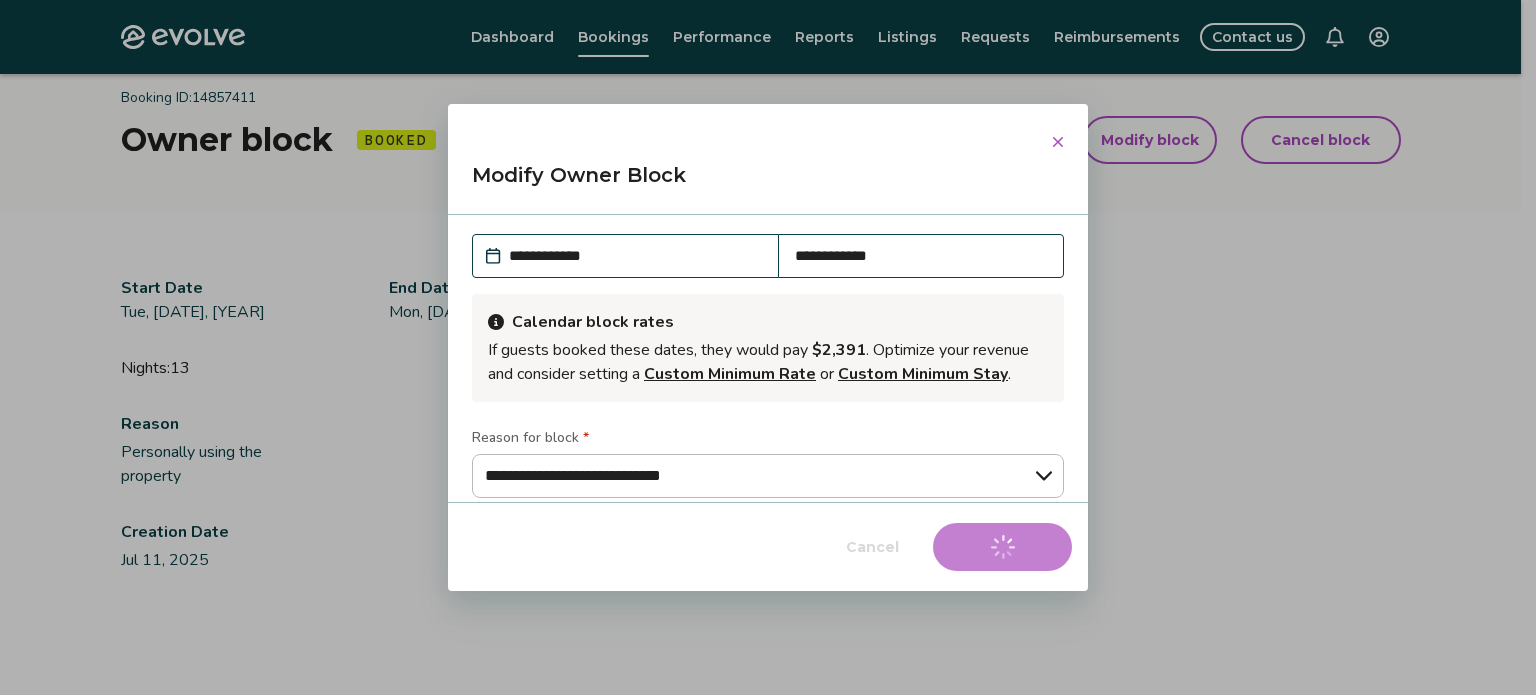 type on "*" 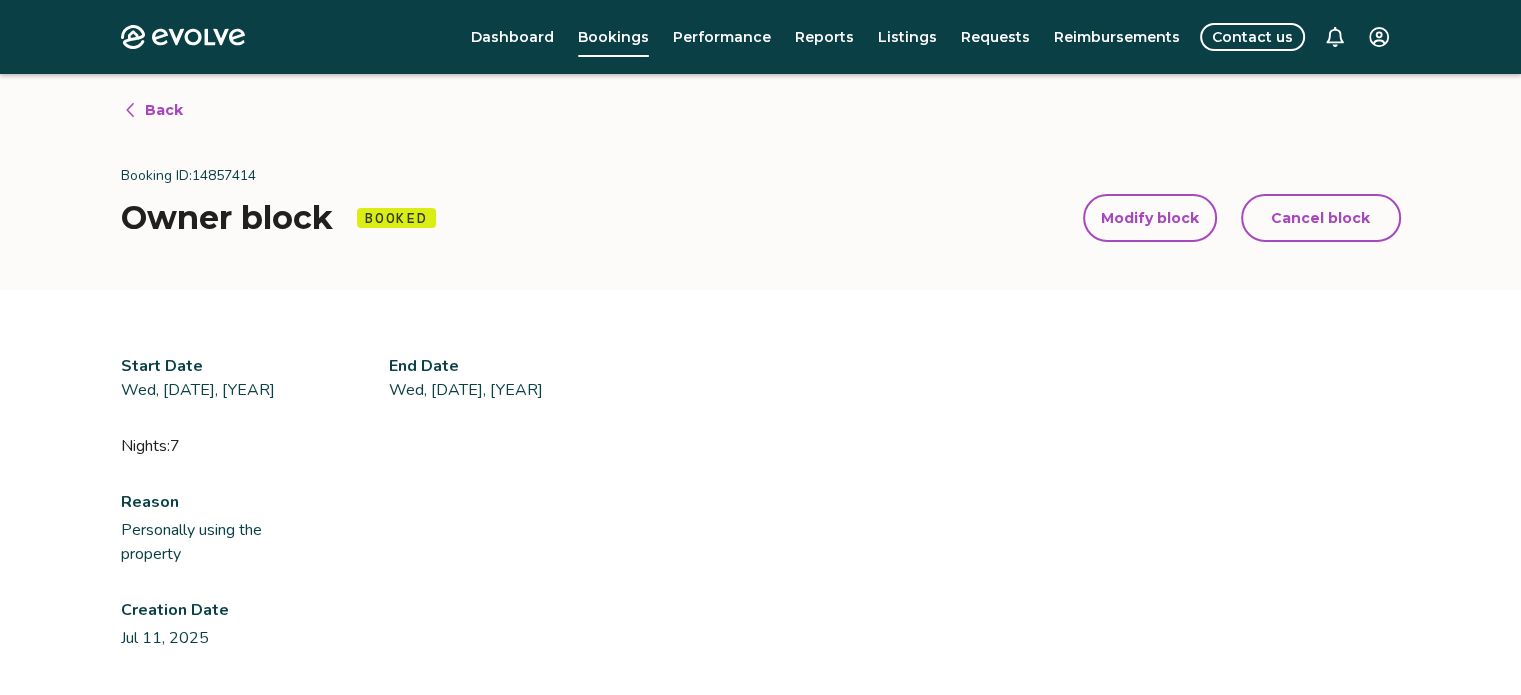 scroll, scrollTop: 0, scrollLeft: 0, axis: both 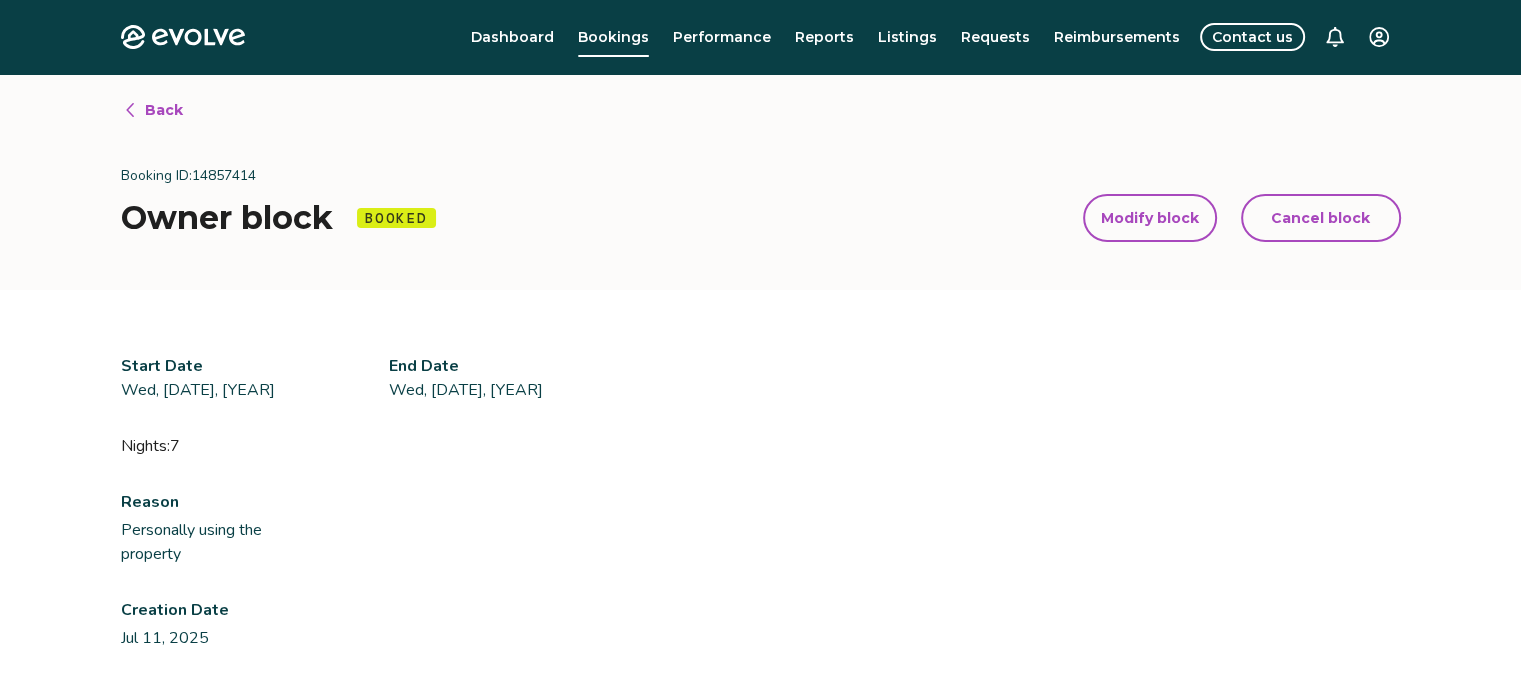 click on "Evolve Dashboard Bookings Performance Reports Listings Requests Reimbursements Contact us Back Booking ID:  14857414 Owner block Booked Modify block Cancel block Modify block Cancel block Start Date Wed, [DATE], [YEAR] End Date Wed, [DATE], [YEAR] Nights:  7 Reason Personally using the property Creation Date Jul [DATE], [YEAR] © 2013-Present Evolve Vacation Rental Network Privacy Policy | Terms of Service
*" at bounding box center (760, 537) 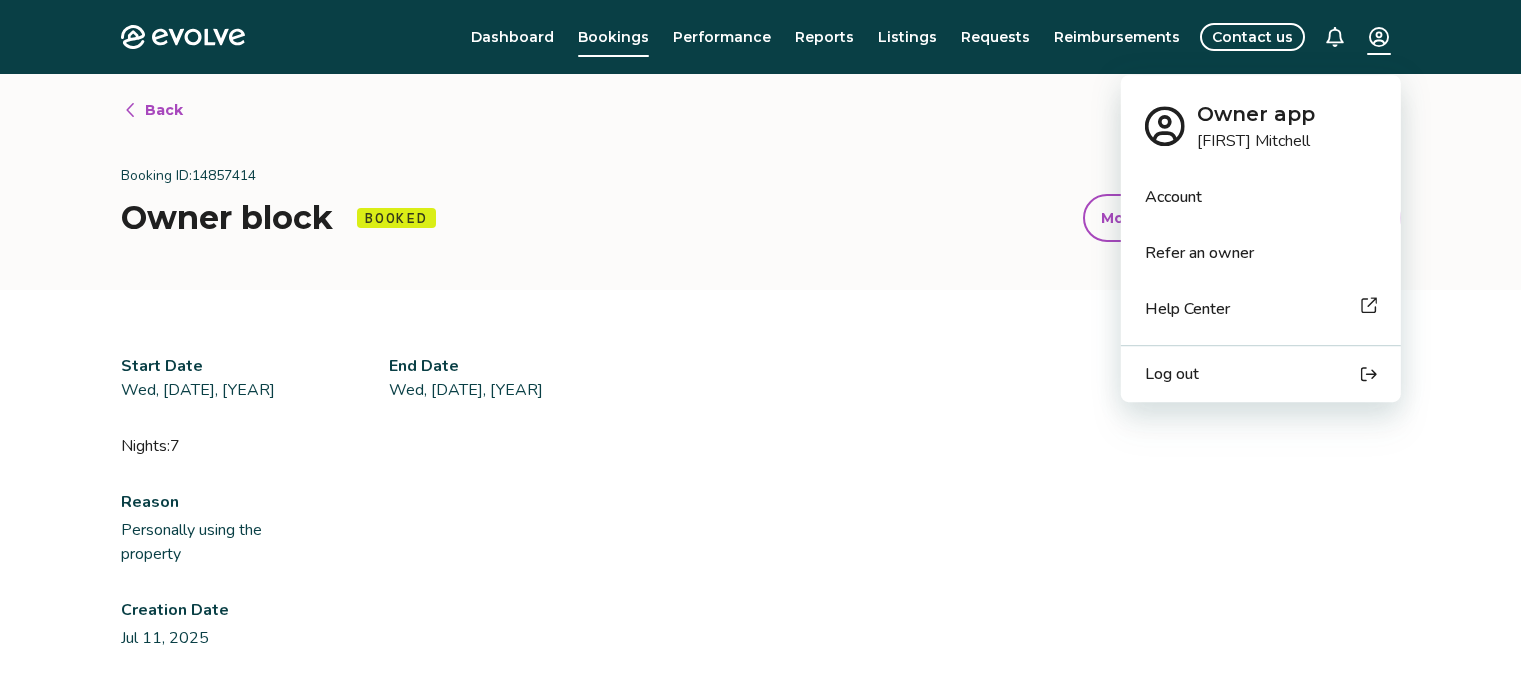 click on "Account" at bounding box center [1261, 197] 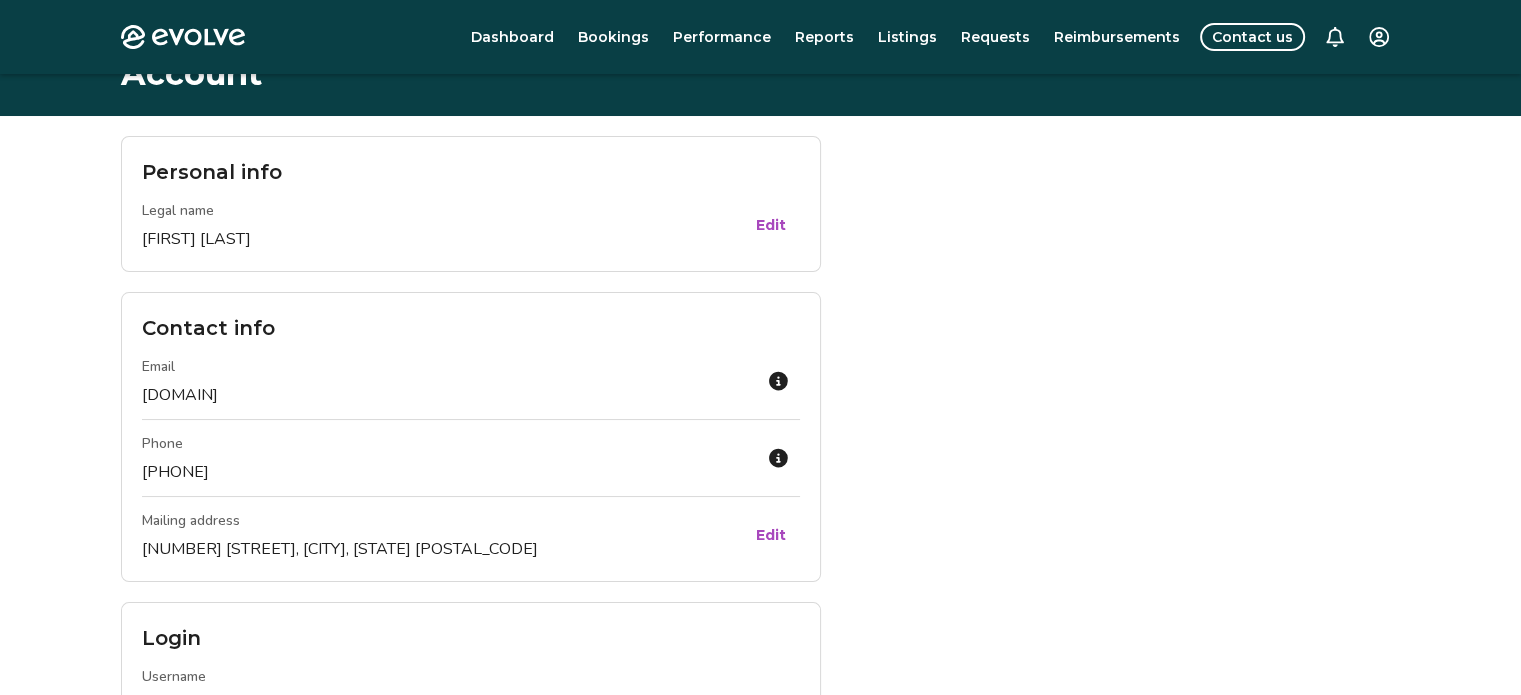 scroll, scrollTop: 0, scrollLeft: 0, axis: both 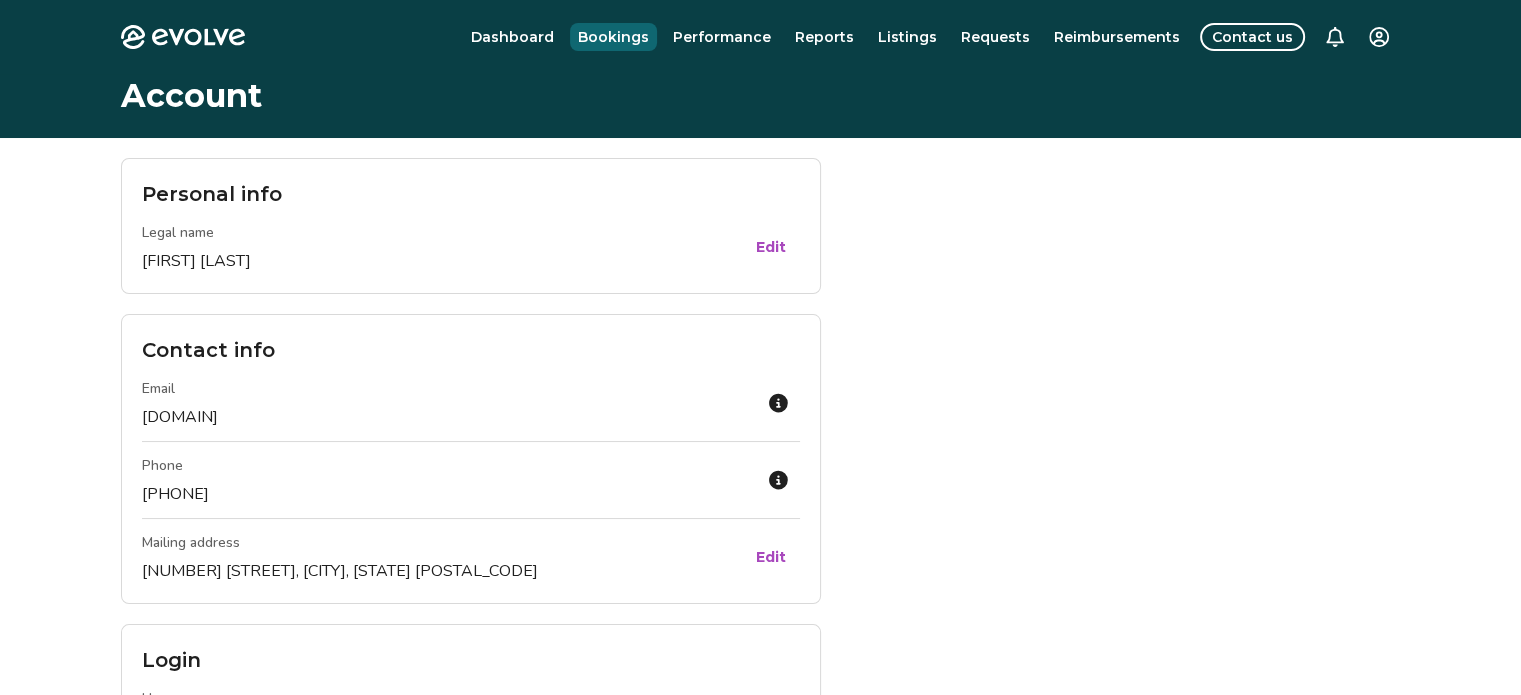 click on "Bookings" at bounding box center [613, 37] 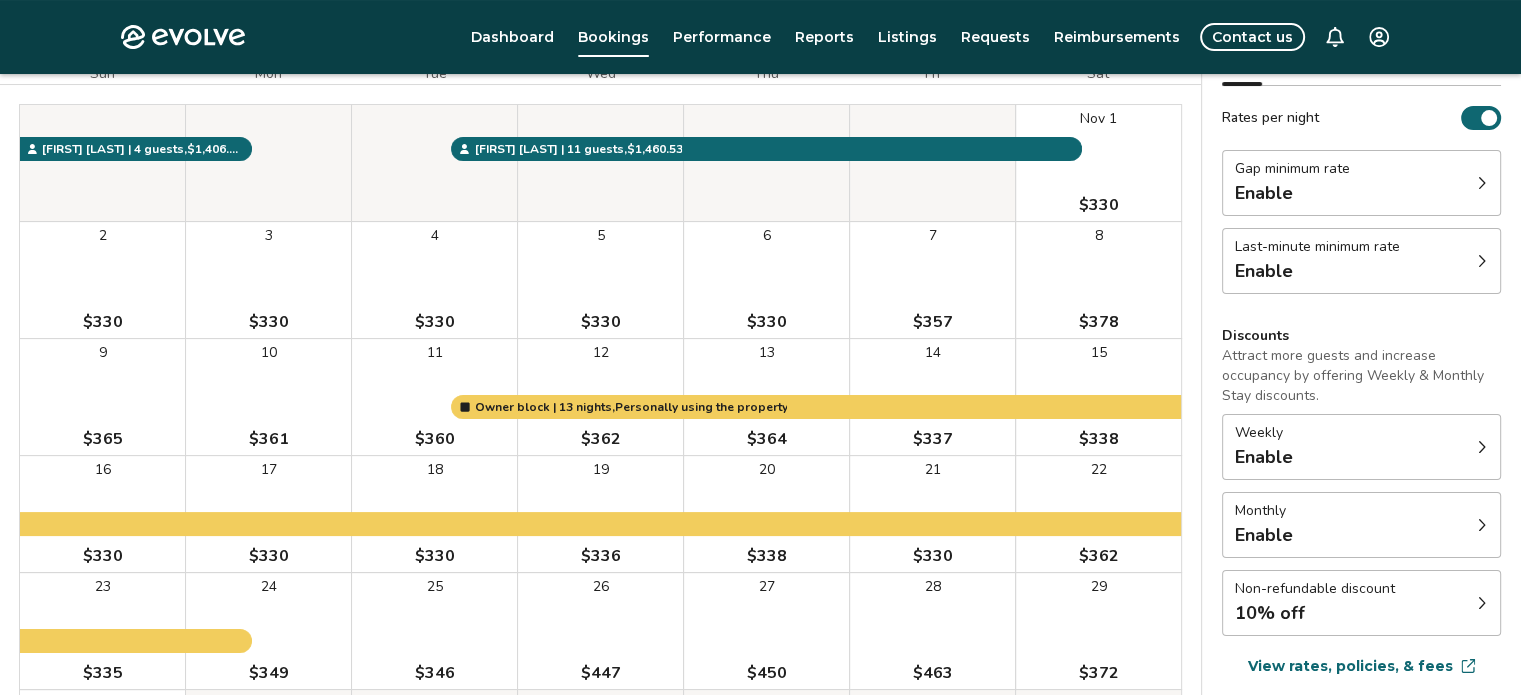 scroll, scrollTop: 200, scrollLeft: 0, axis: vertical 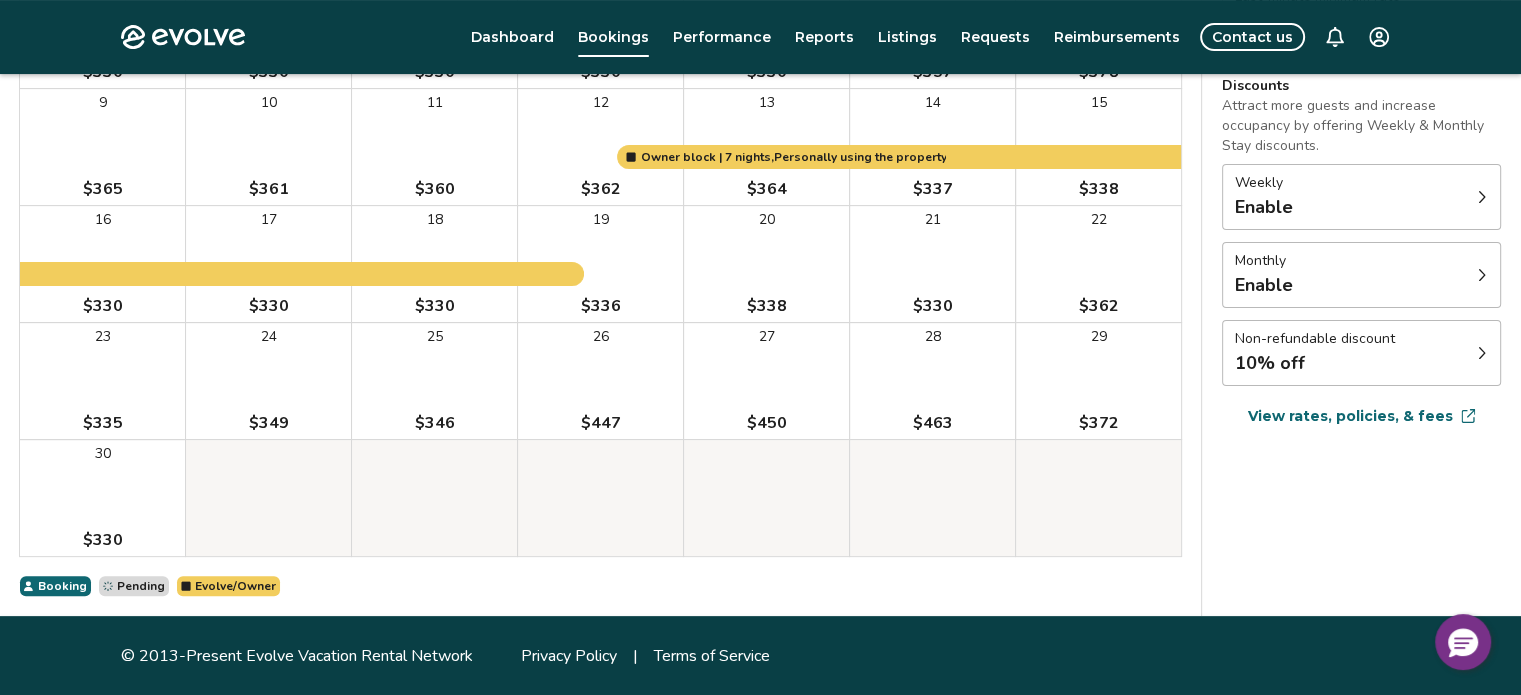 click on "View rates, policies, & fees" at bounding box center (1350, 416) 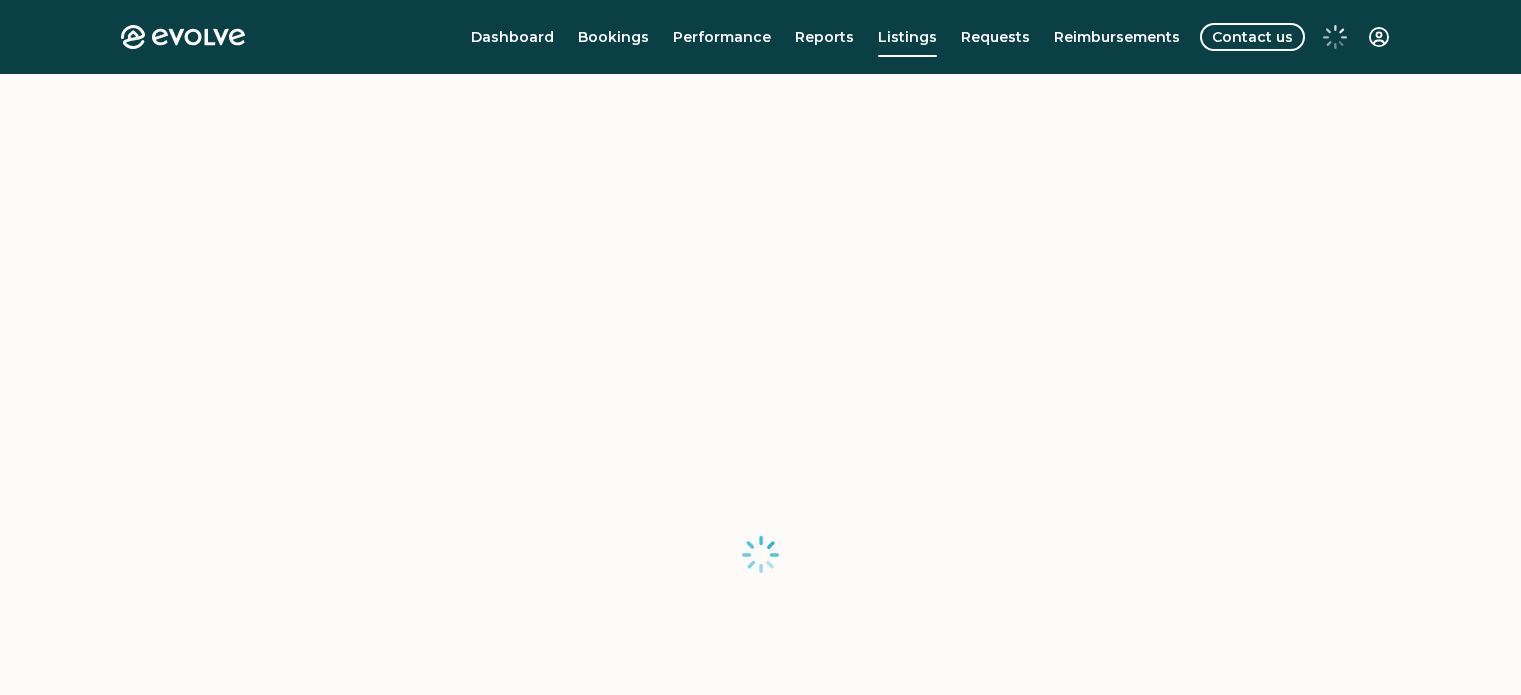 scroll, scrollTop: 0, scrollLeft: 0, axis: both 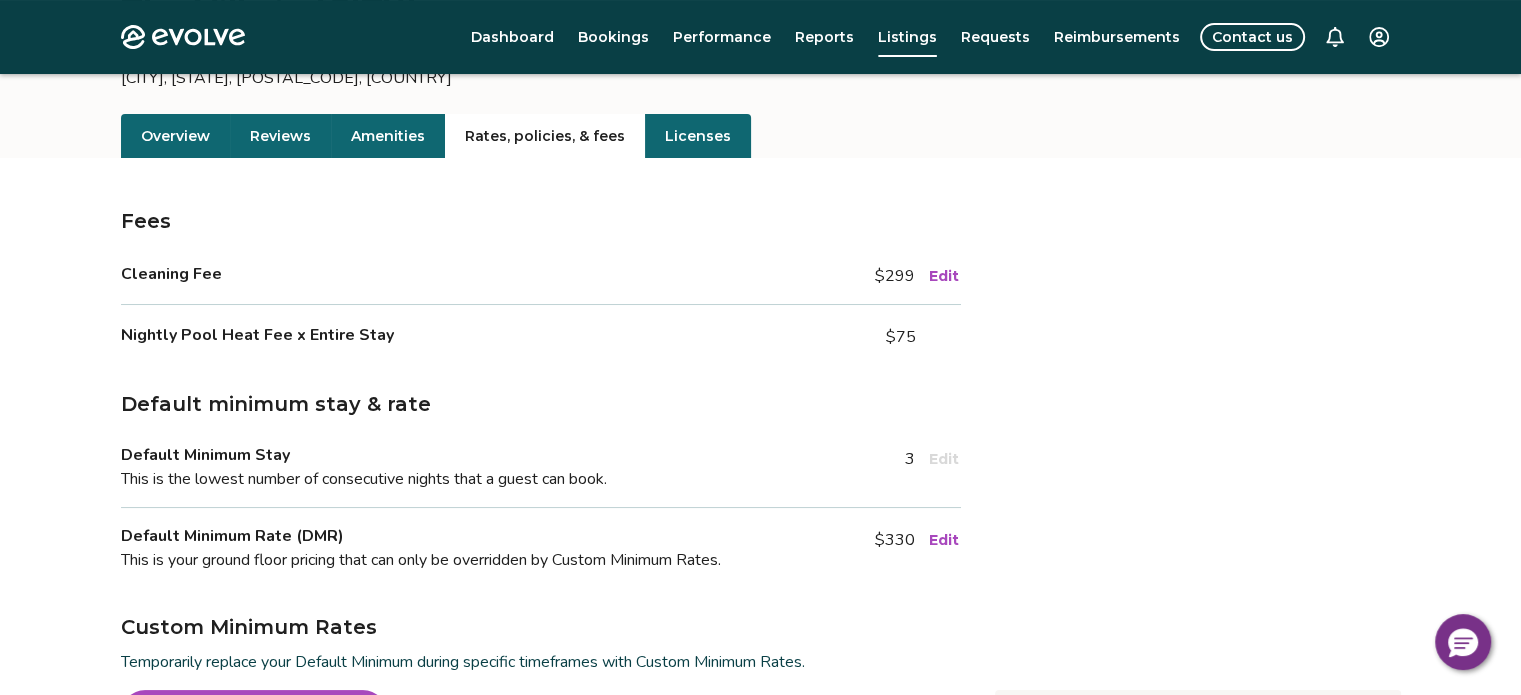 click on "Edit" at bounding box center [944, 276] 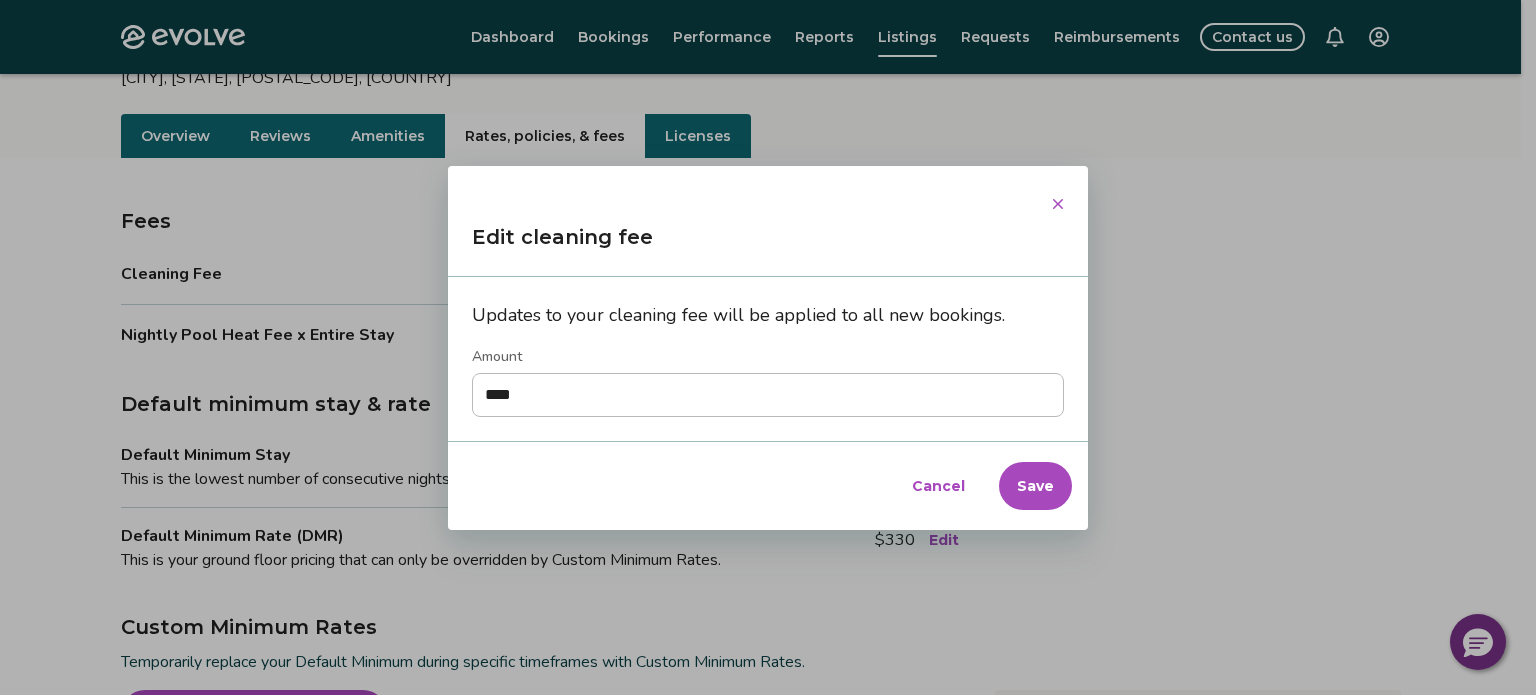 type on "****" 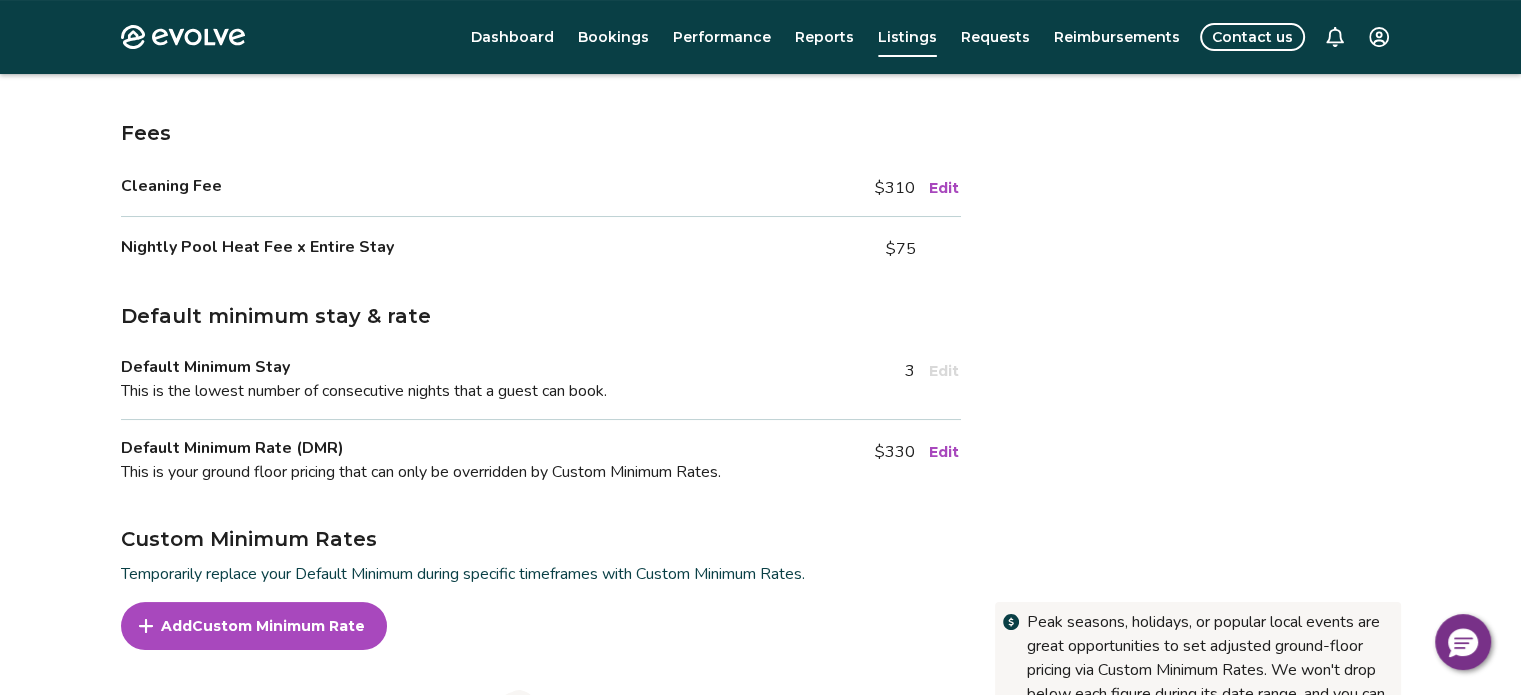 scroll, scrollTop: 0, scrollLeft: 0, axis: both 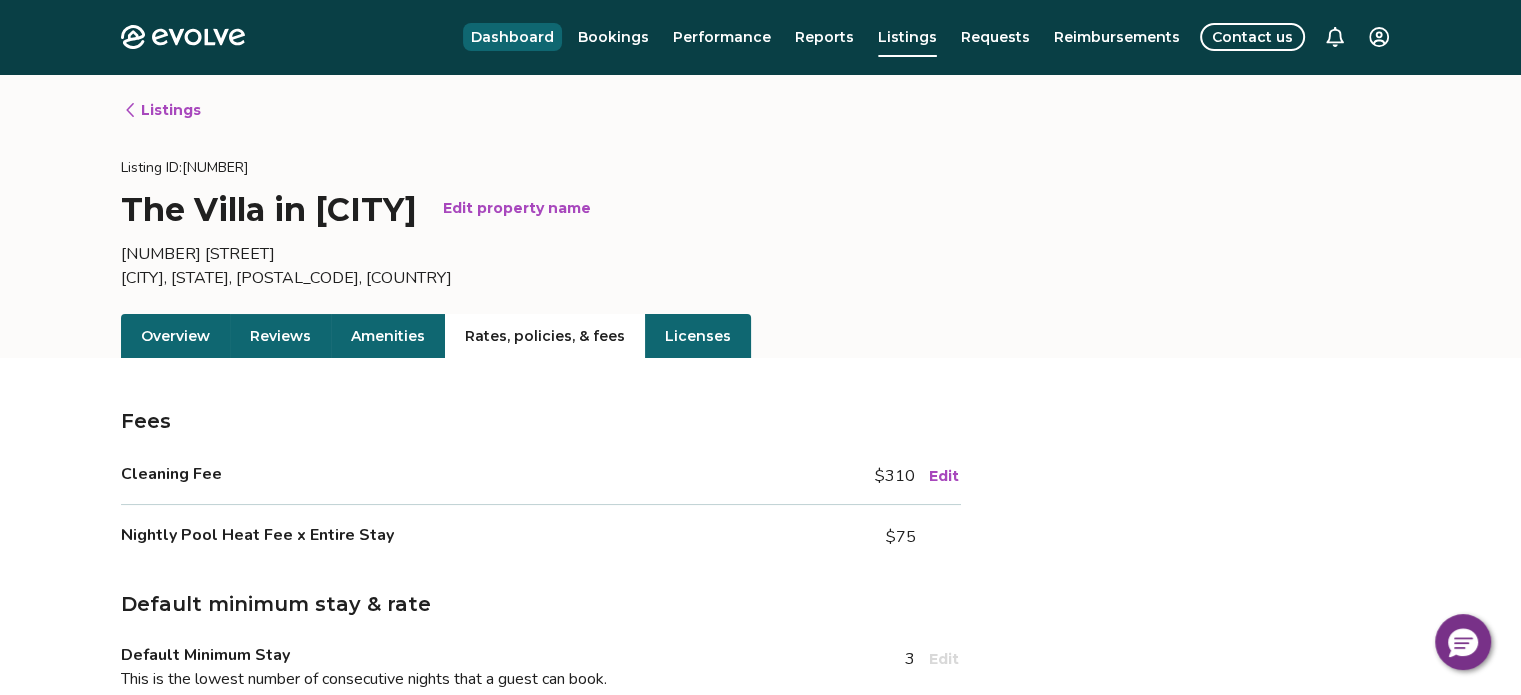 click on "Dashboard" at bounding box center [512, 37] 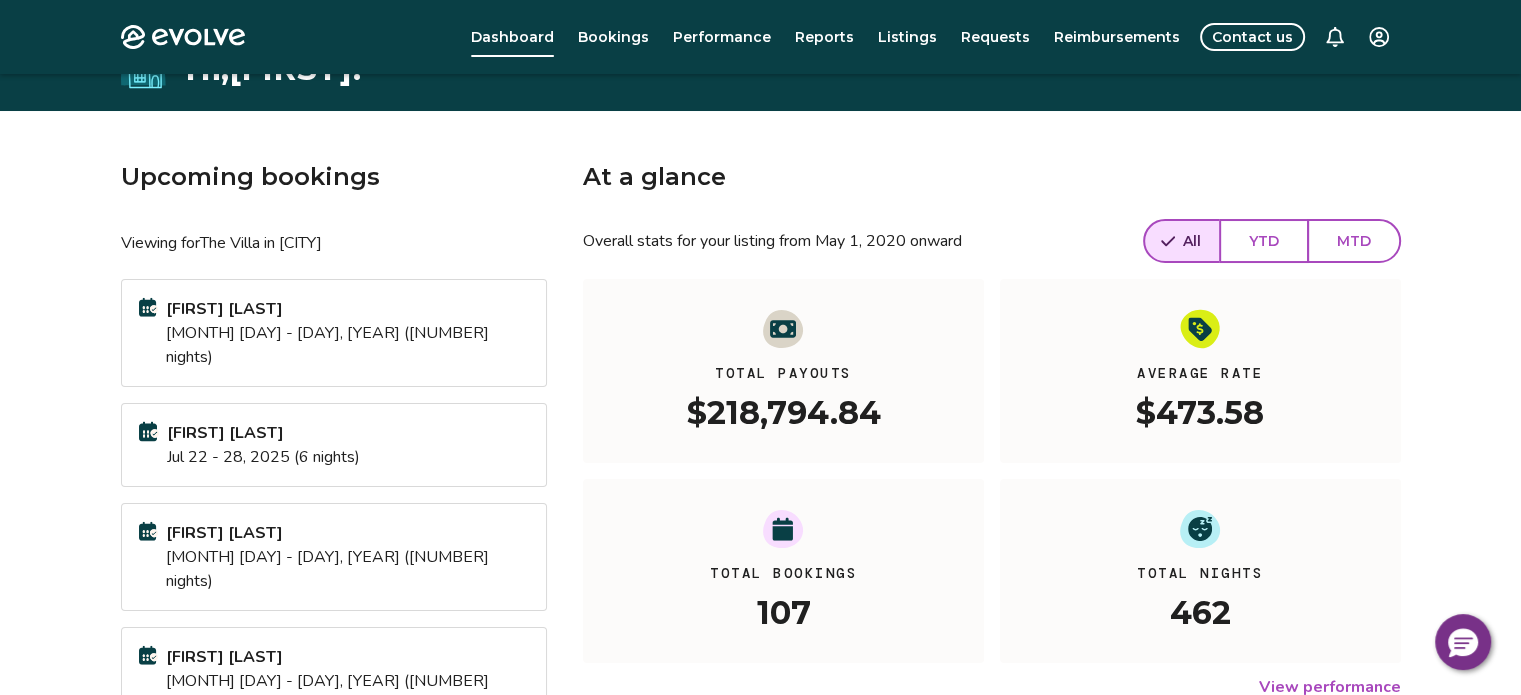 scroll, scrollTop: 0, scrollLeft: 0, axis: both 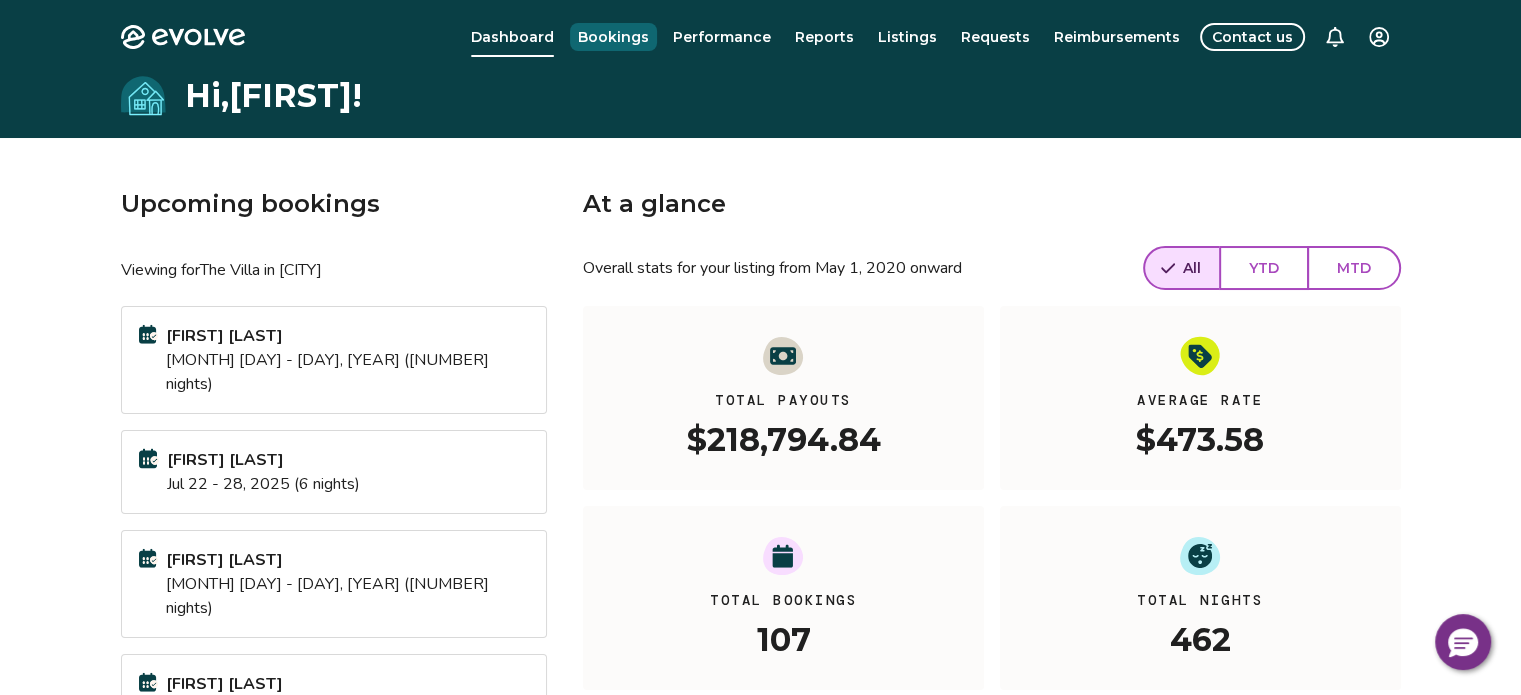 click on "Bookings" at bounding box center [613, 37] 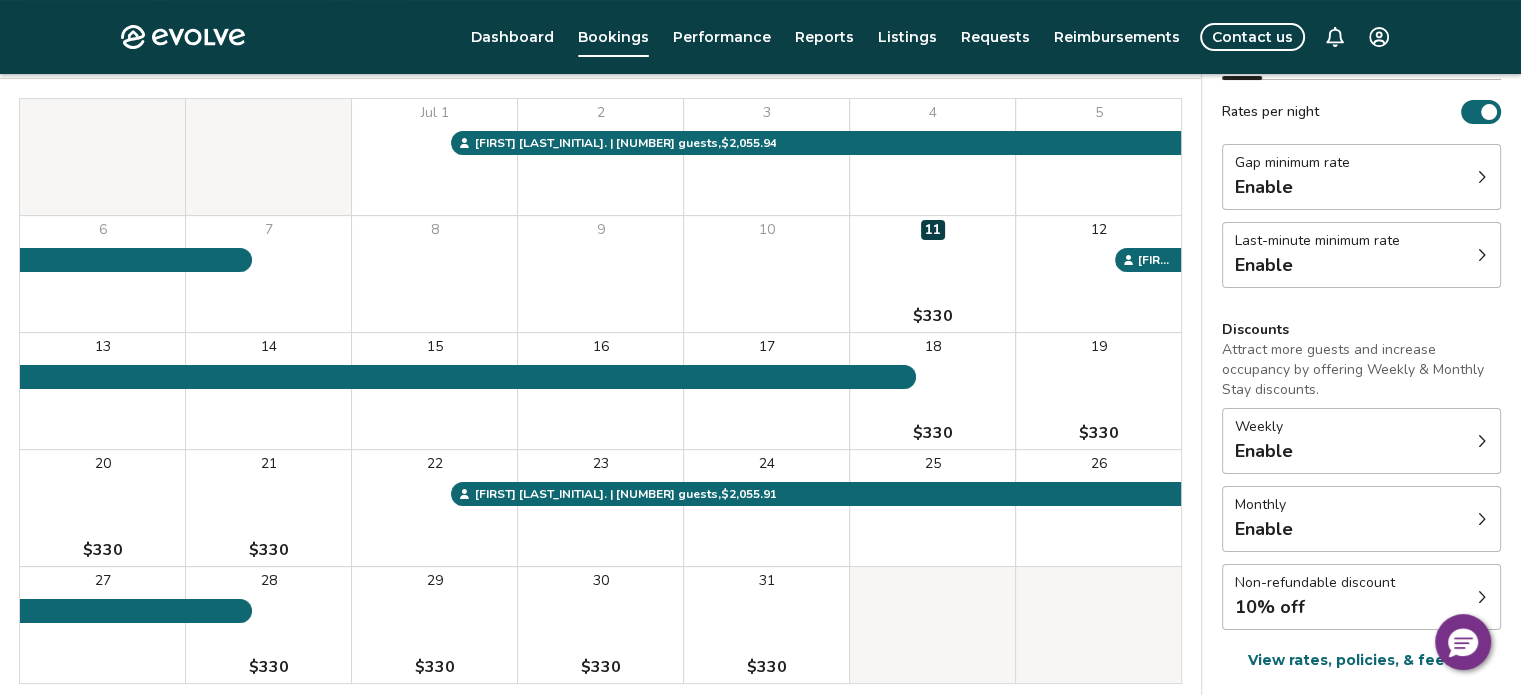 scroll, scrollTop: 0, scrollLeft: 0, axis: both 